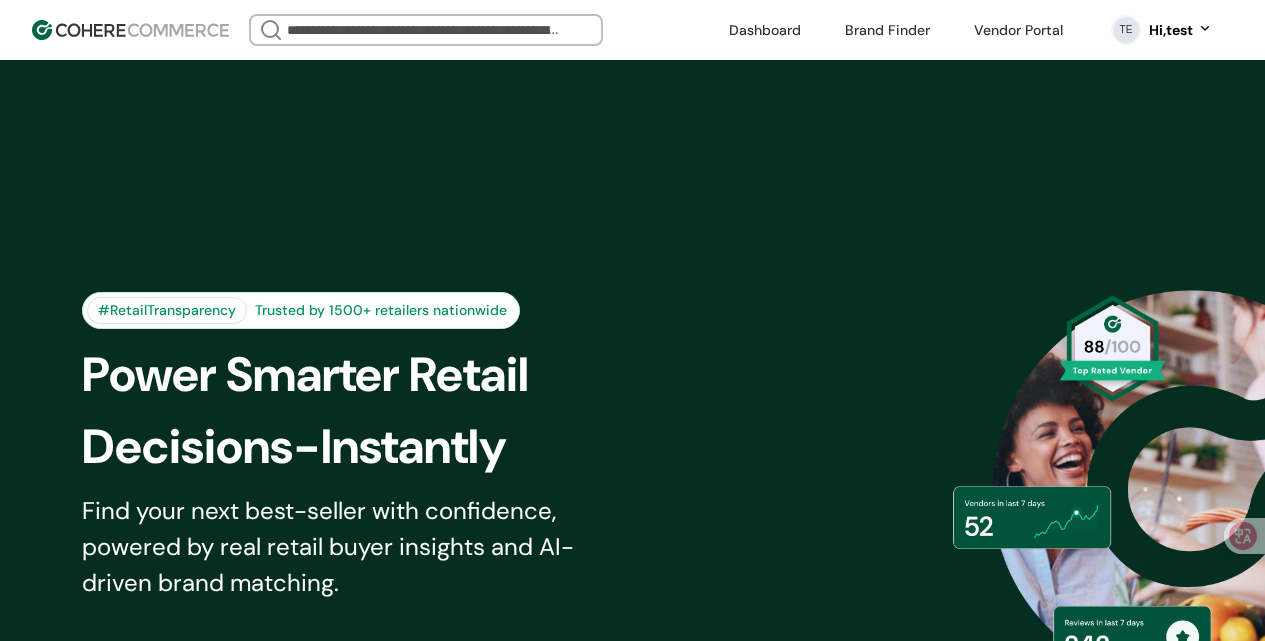 scroll, scrollTop: 0, scrollLeft: 0, axis: both 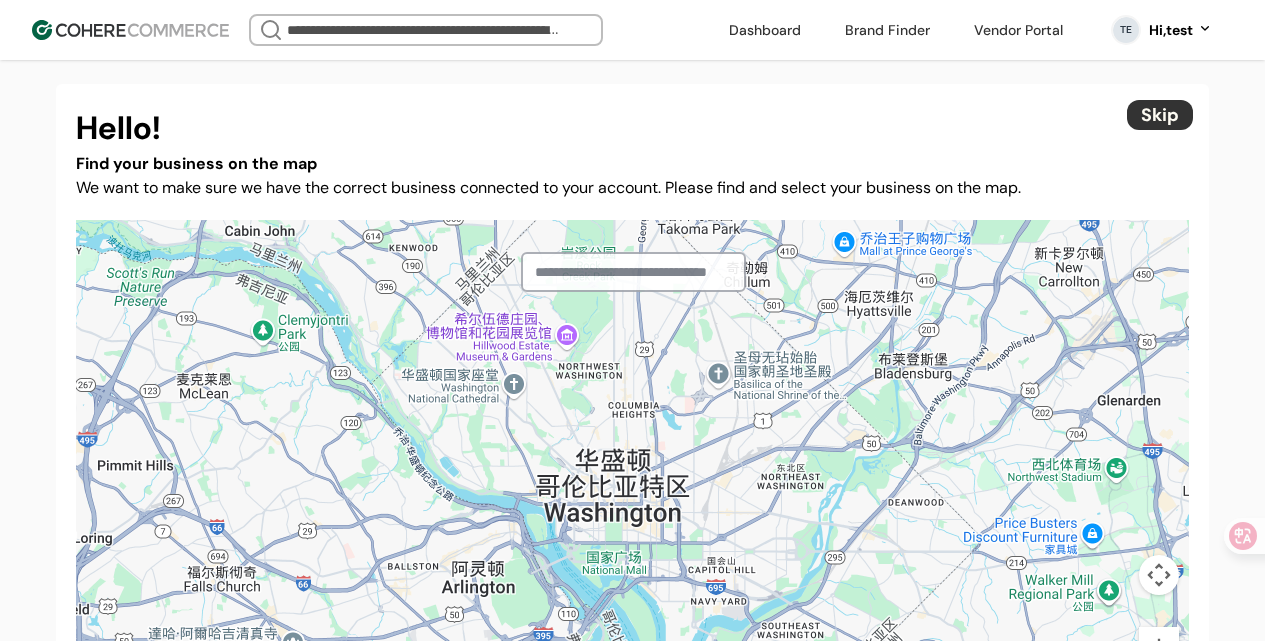 click on "We want to make sure we have the correct business connected to your account. Please find and select your business on the map." at bounding box center [632, 188] 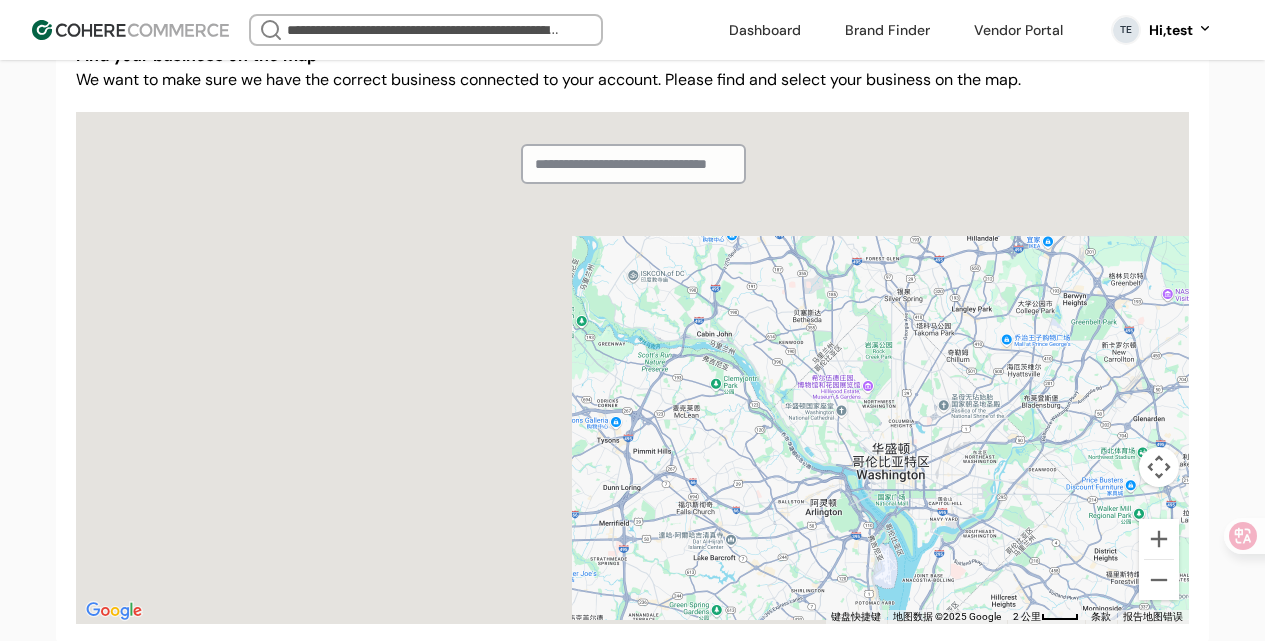 scroll, scrollTop: 0, scrollLeft: 0, axis: both 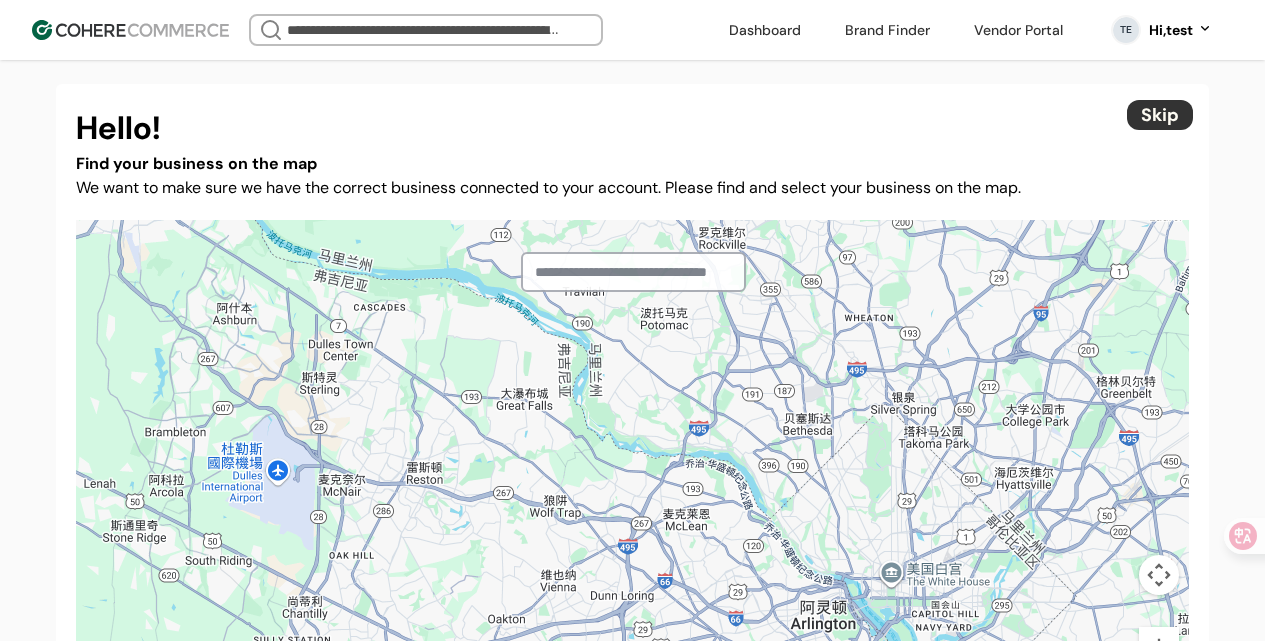type on "****" 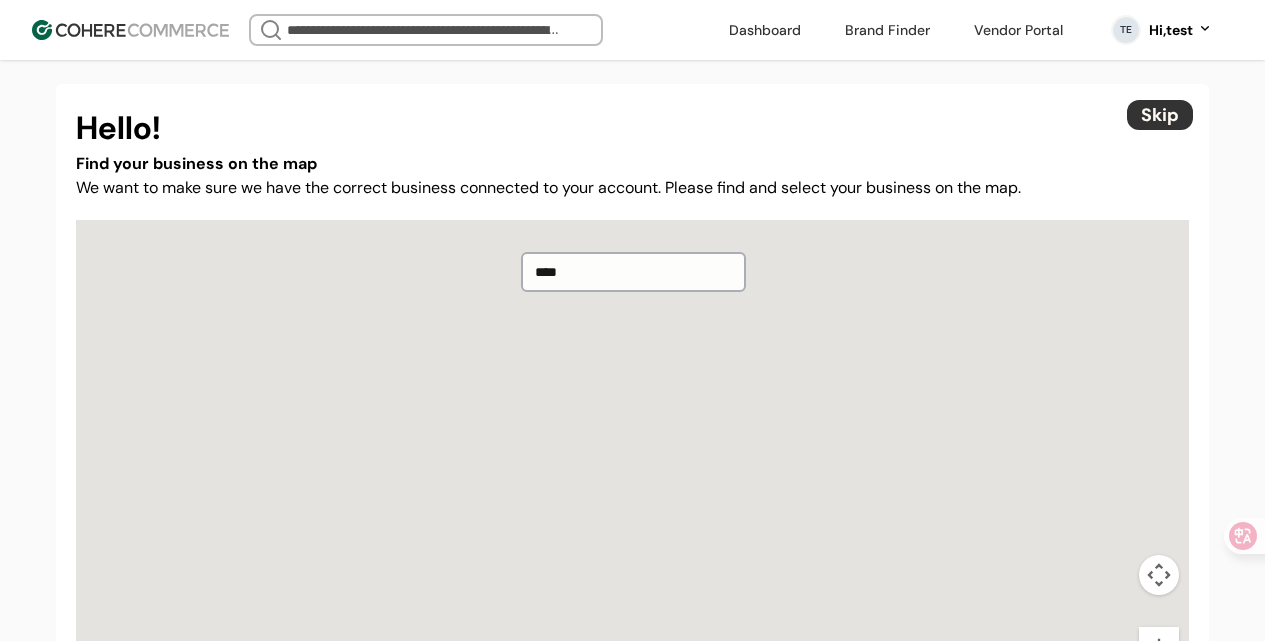 click at bounding box center (887, 30) 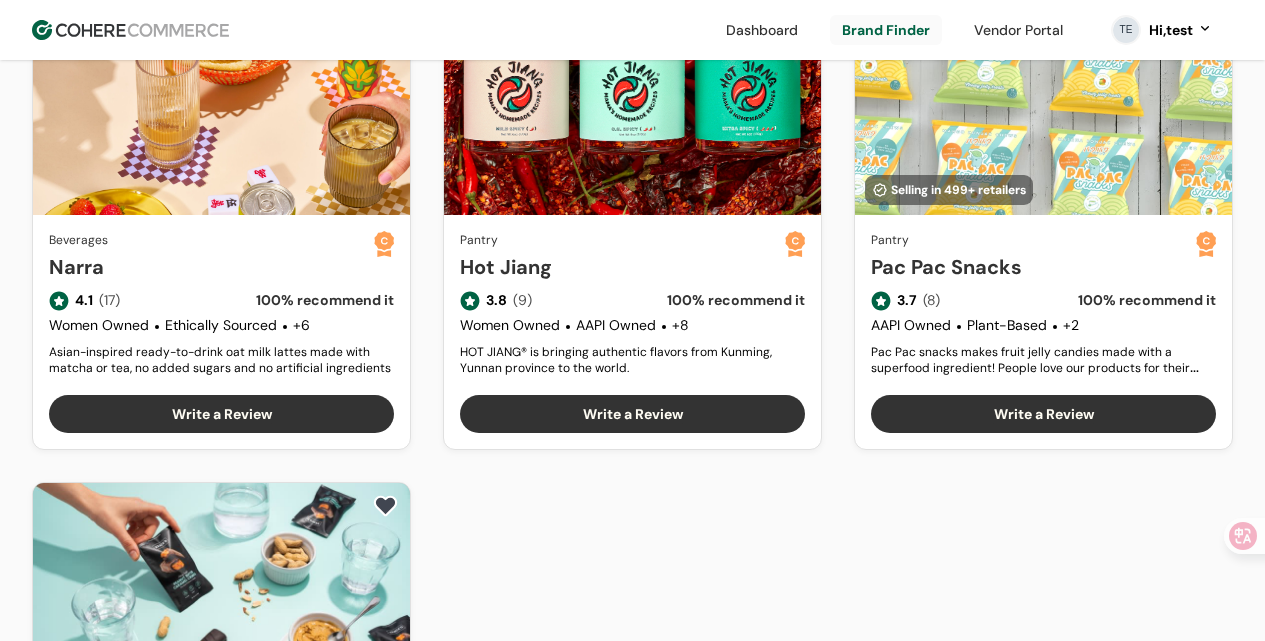 scroll, scrollTop: 812, scrollLeft: 0, axis: vertical 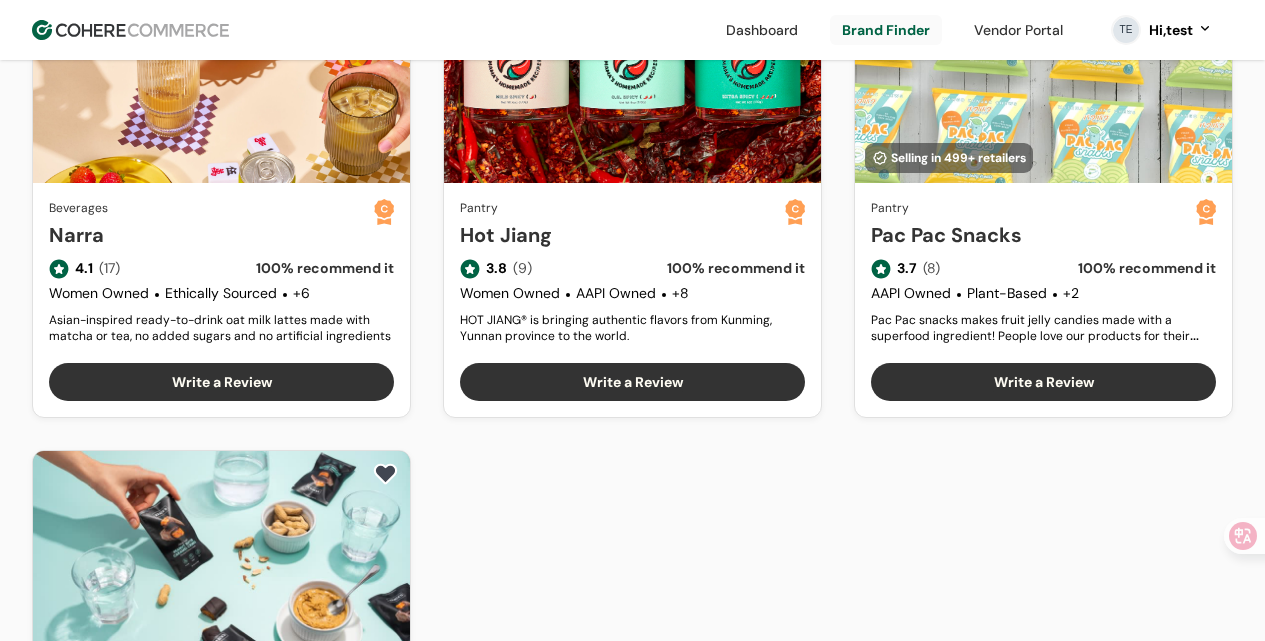 click on "Narra" at bounding box center [211, 235] 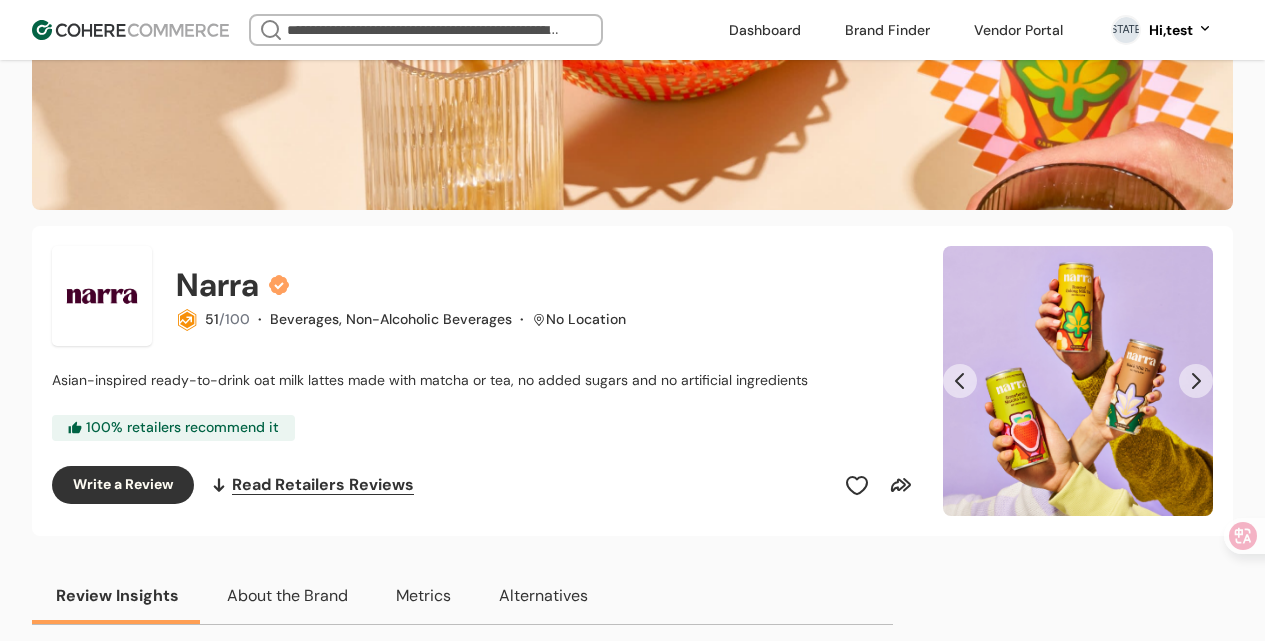 scroll, scrollTop: 0, scrollLeft: 0, axis: both 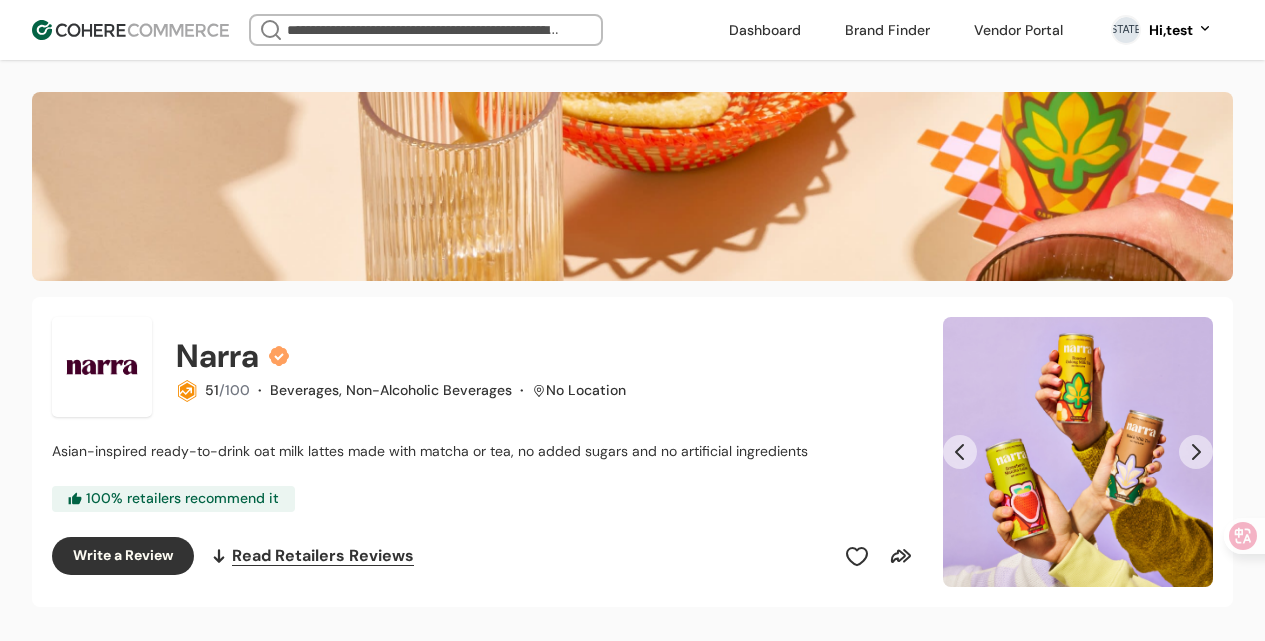 click at bounding box center (1018, 30) 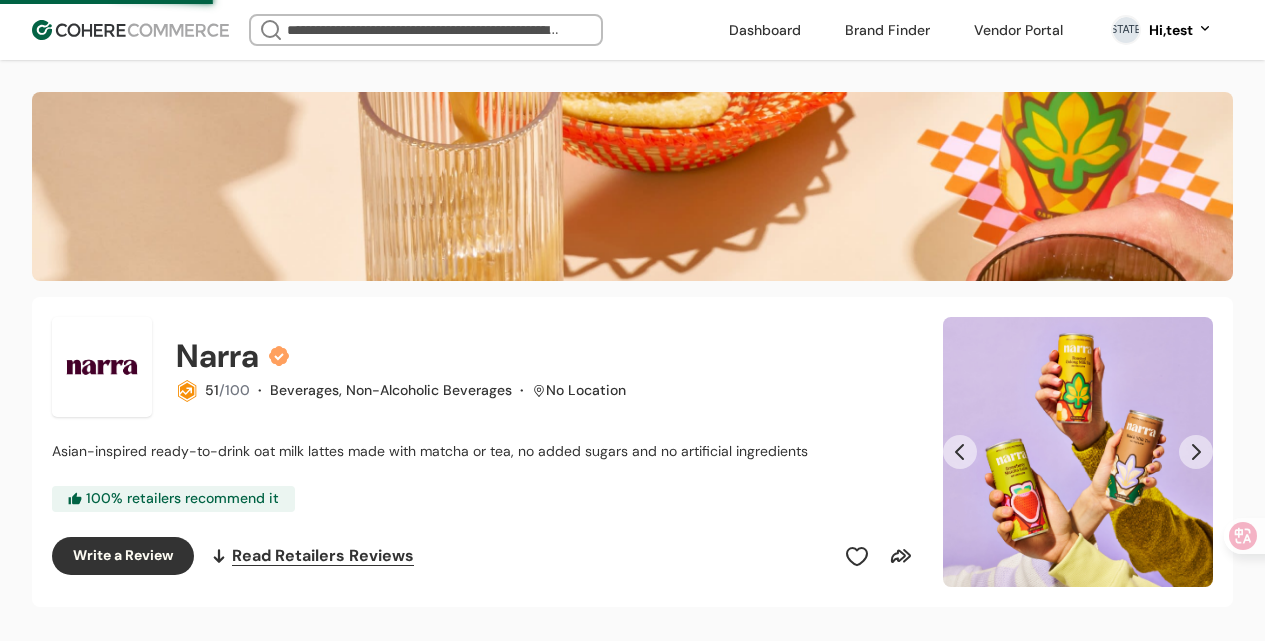 click on "51 /100" at bounding box center [226, 390] 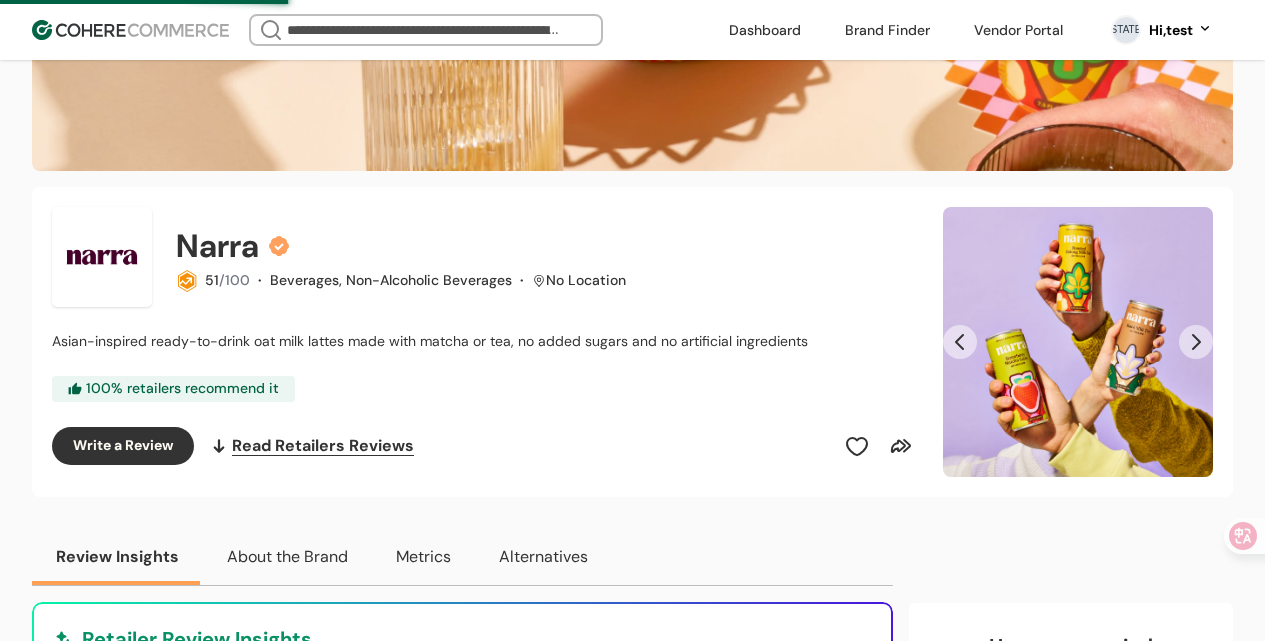 scroll, scrollTop: 0, scrollLeft: 0, axis: both 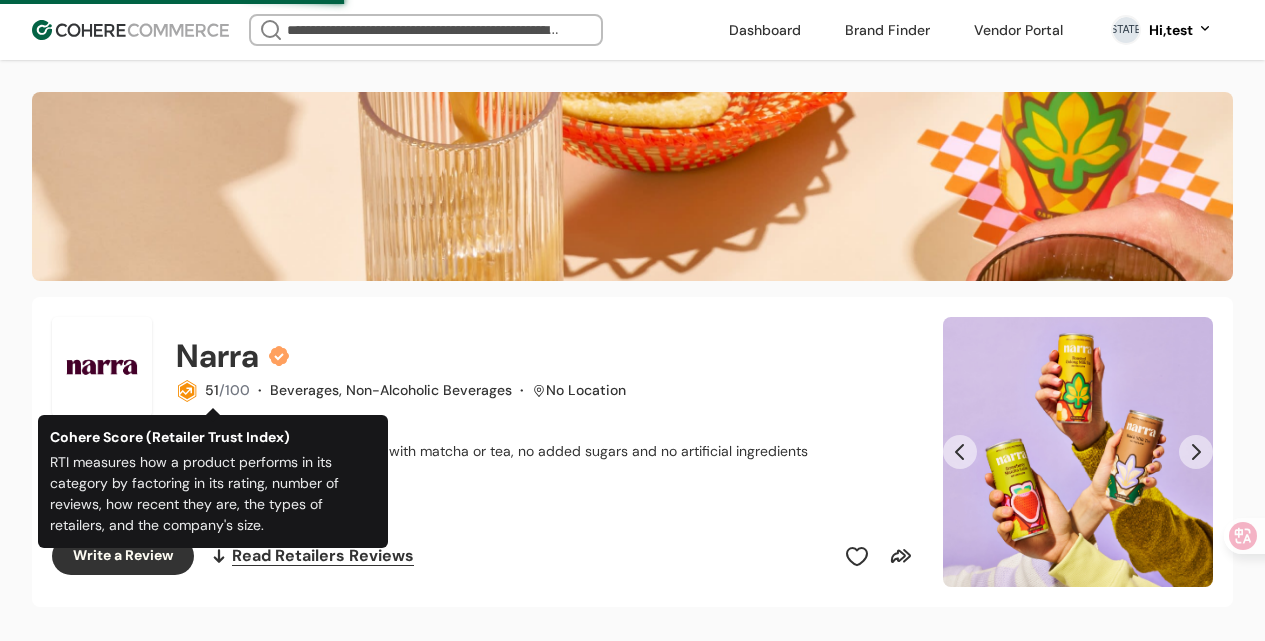 click 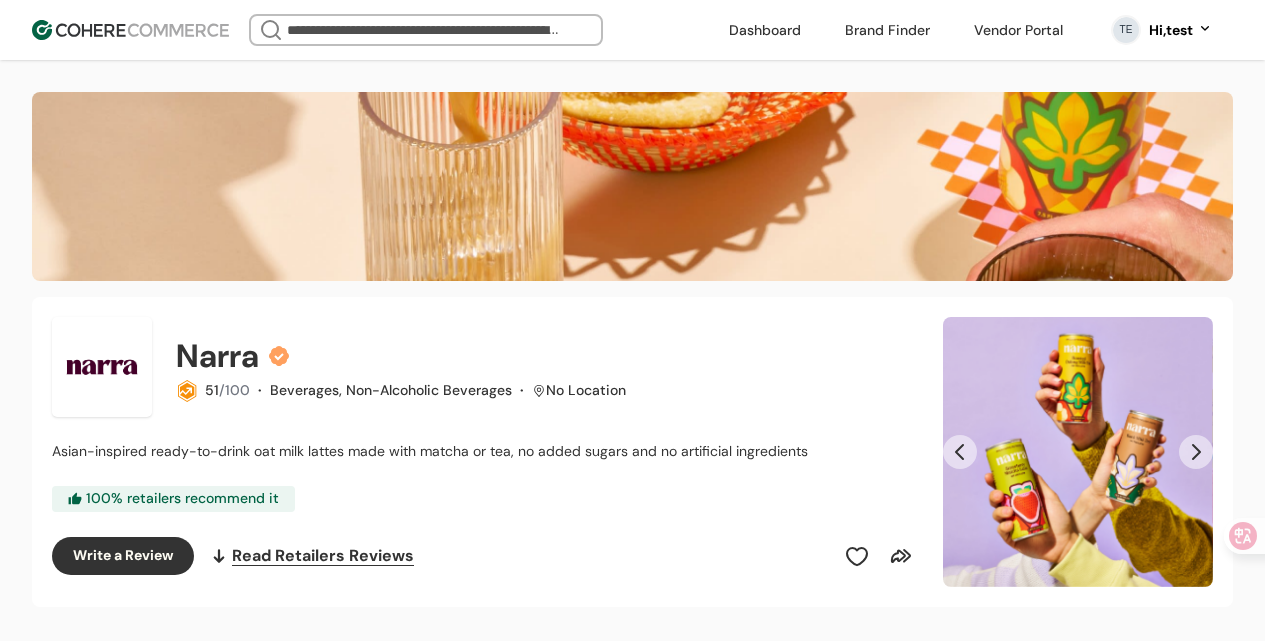 click on "51" at bounding box center (212, 390) 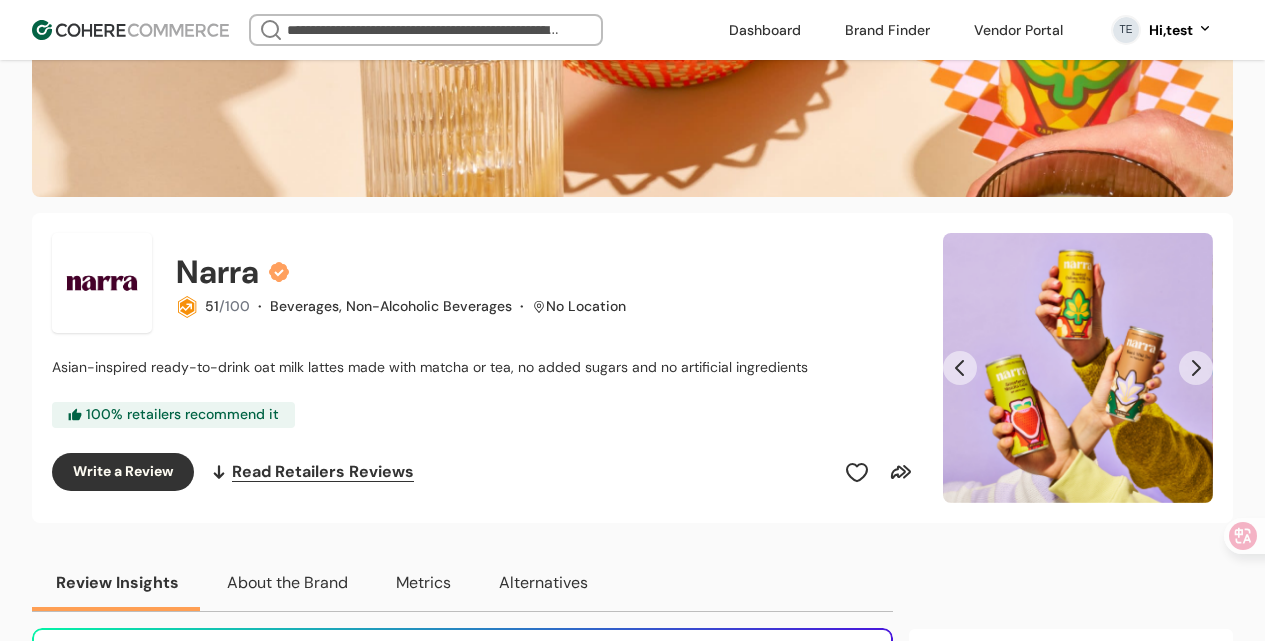 click 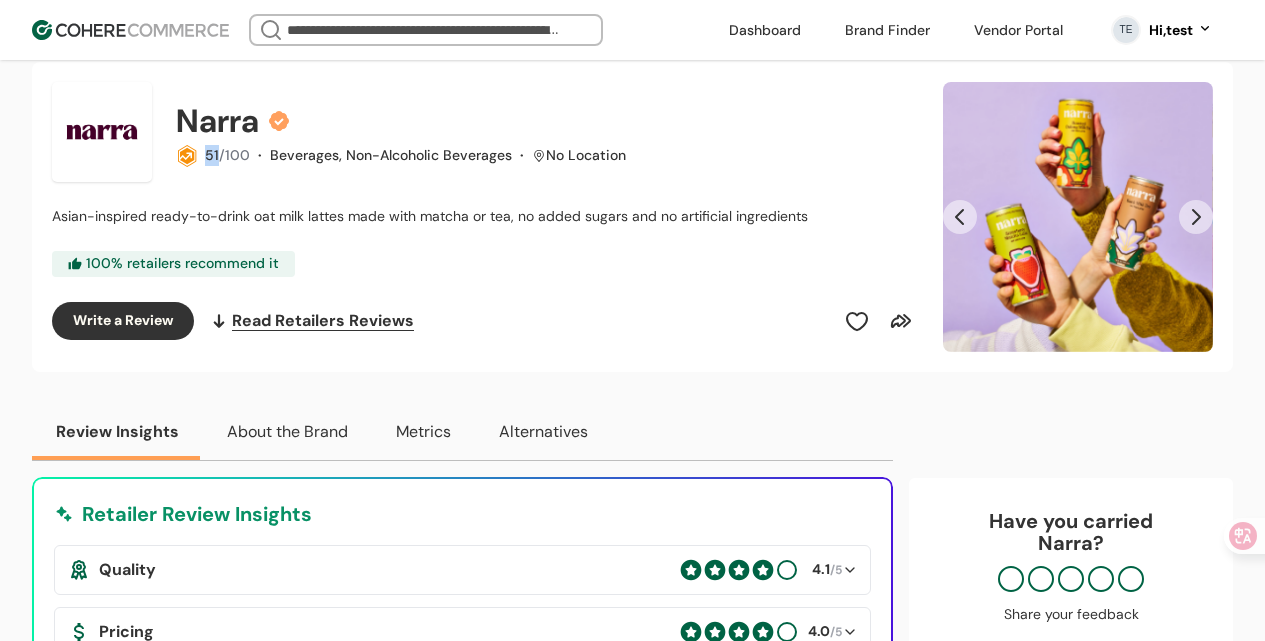 scroll, scrollTop: 291, scrollLeft: 0, axis: vertical 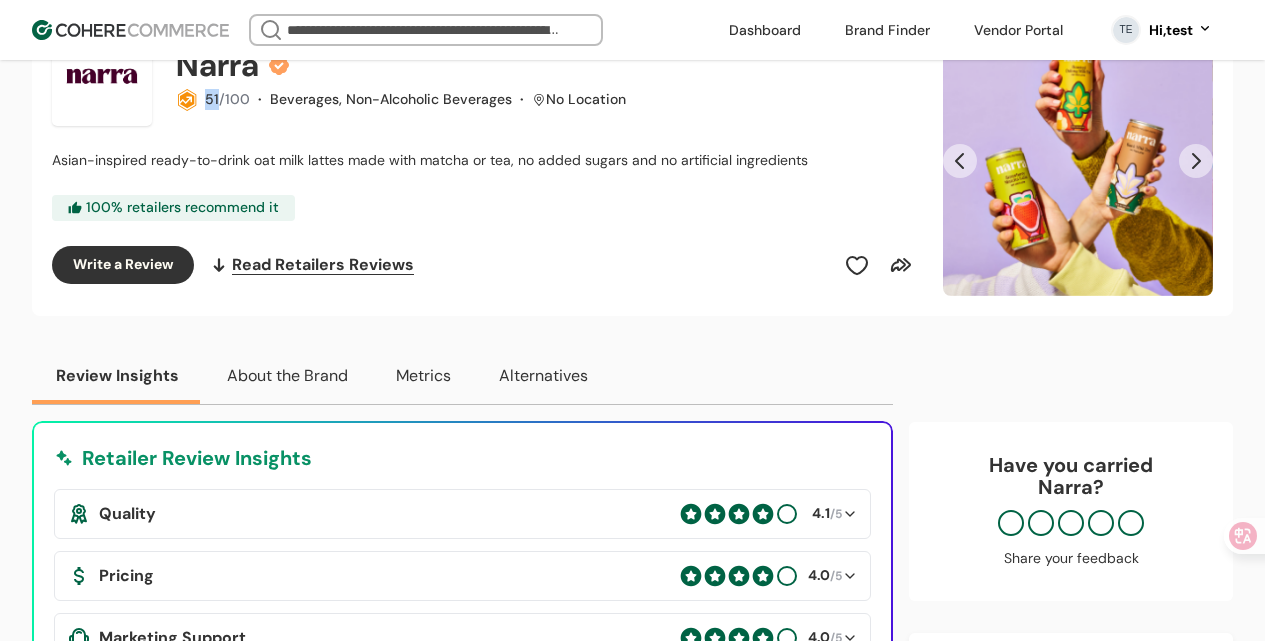 click at bounding box center (765, 30) 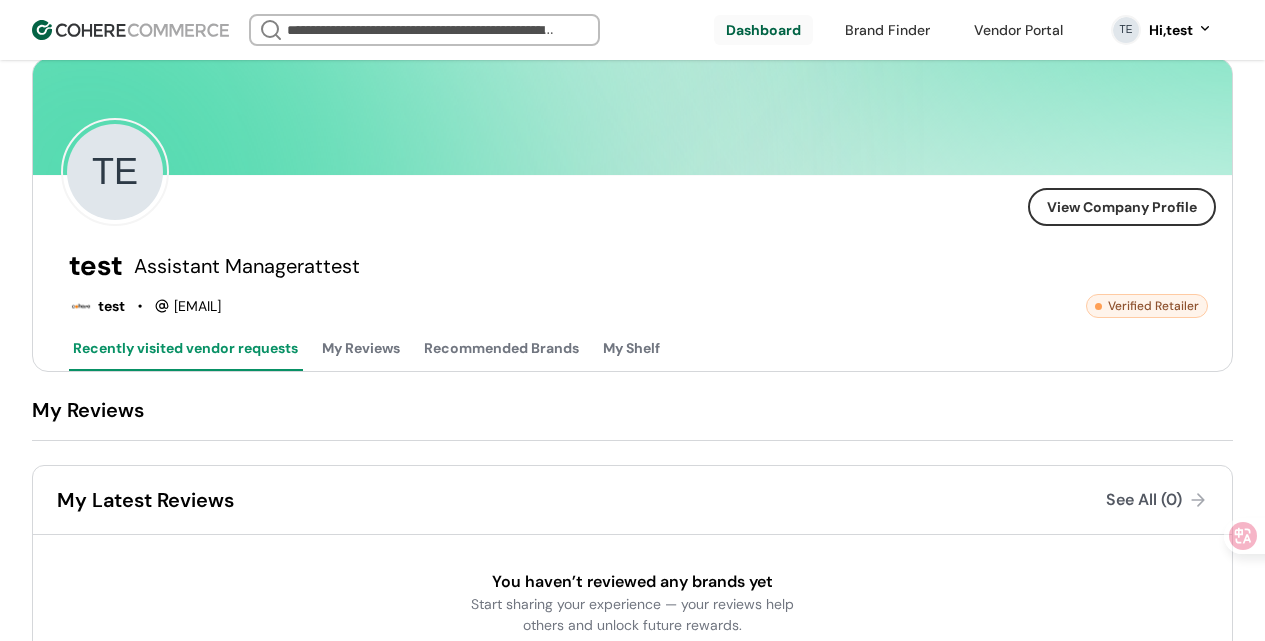 scroll, scrollTop: 0, scrollLeft: 0, axis: both 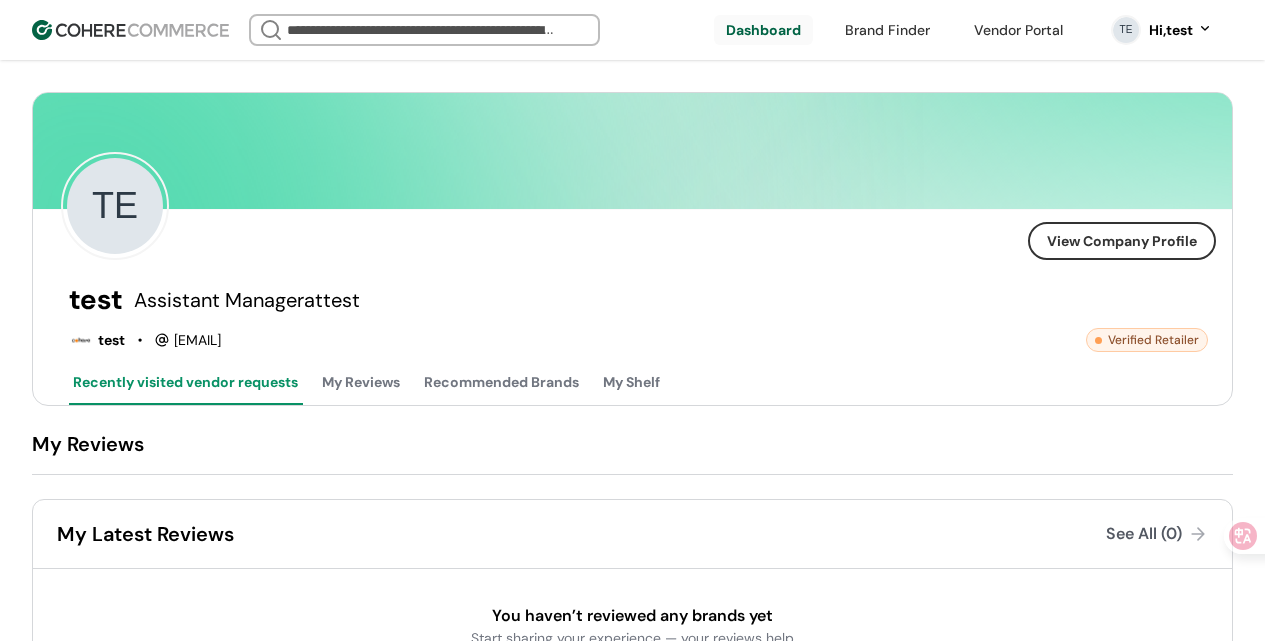 click at bounding box center [887, 30] 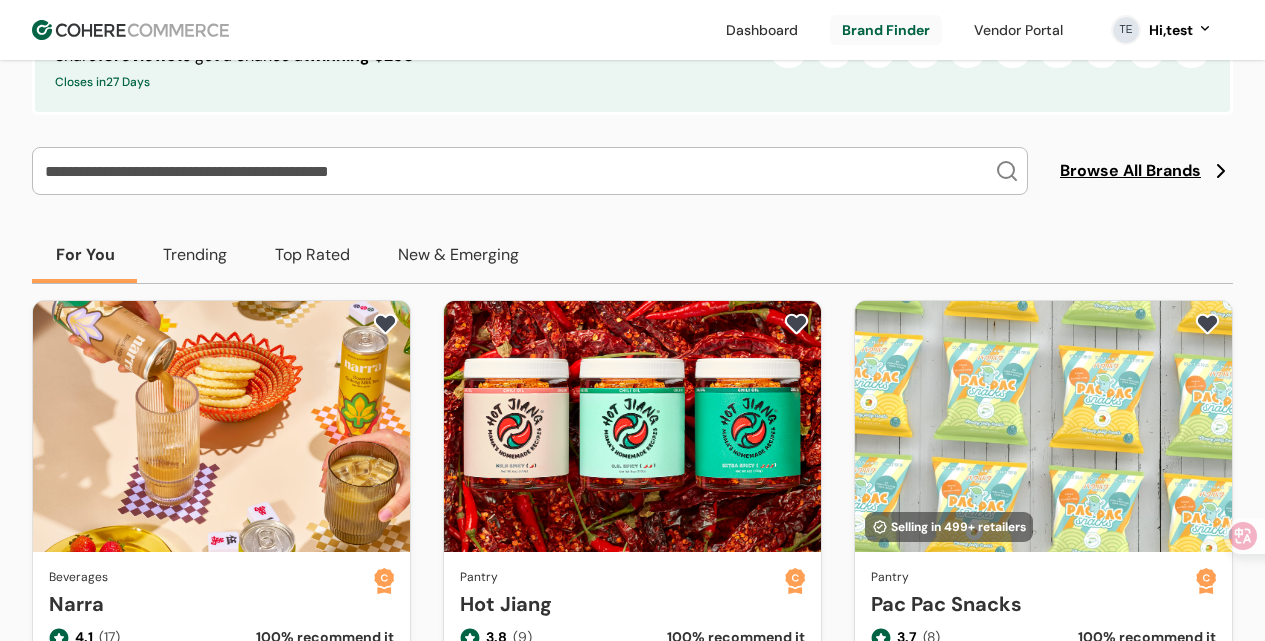 scroll, scrollTop: 450, scrollLeft: 0, axis: vertical 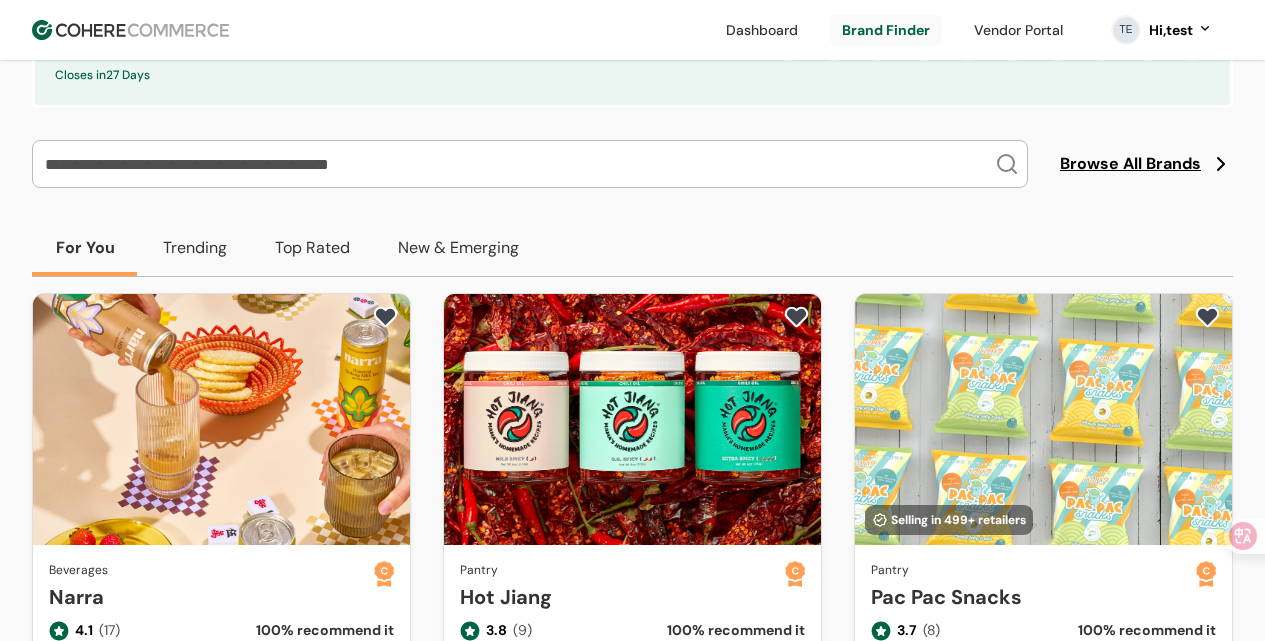 click on "Hot Jiang" at bounding box center (622, 597) 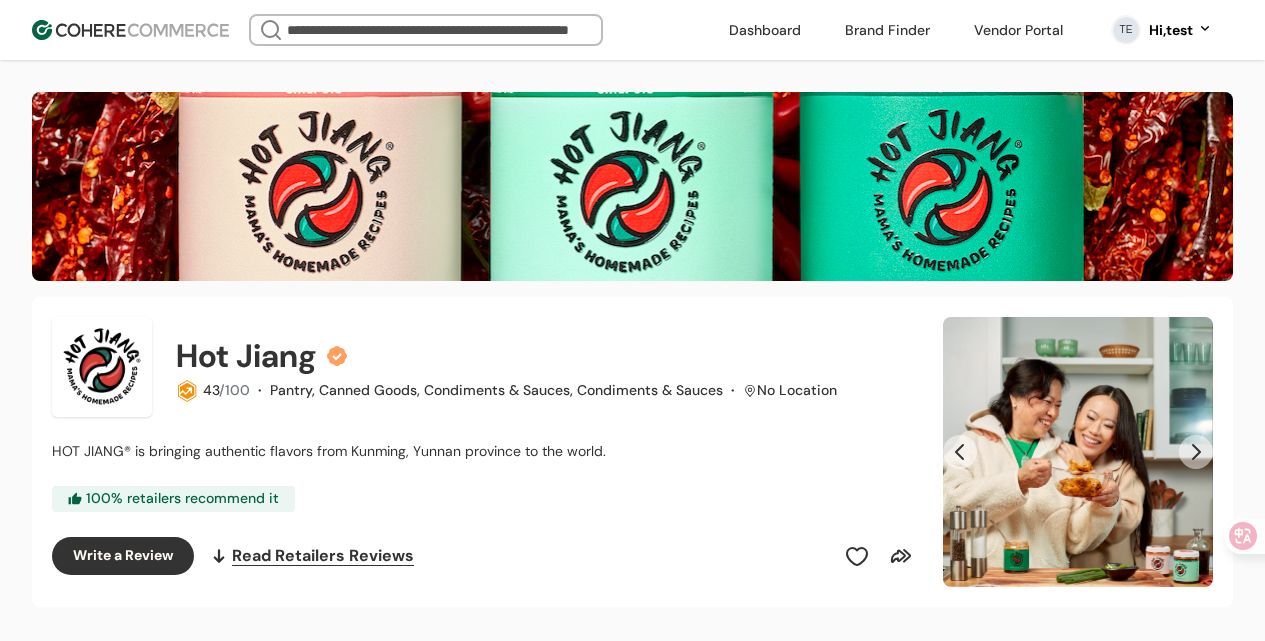 scroll, scrollTop: 0, scrollLeft: 0, axis: both 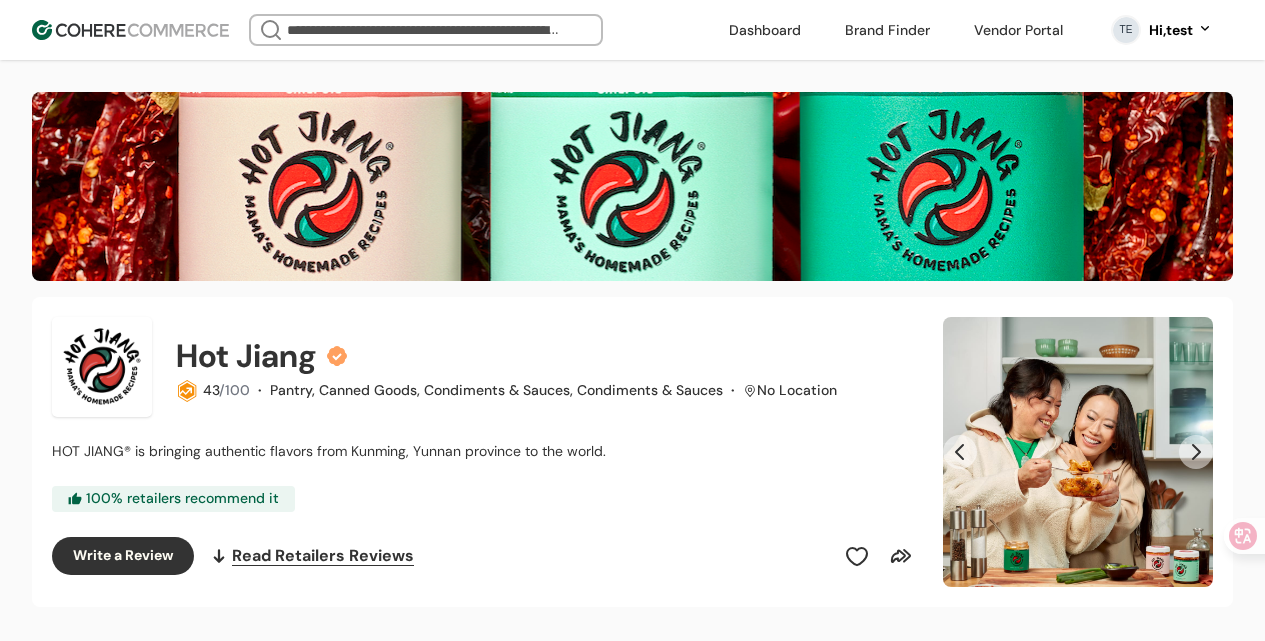 click on "43" at bounding box center (211, 390) 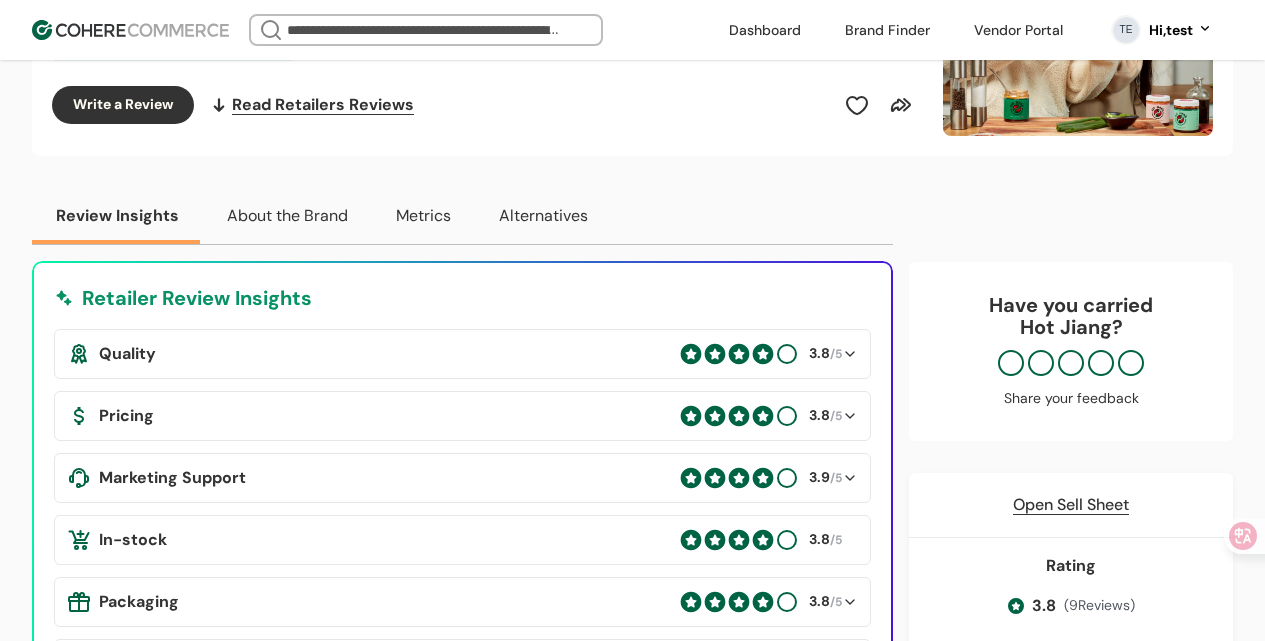 scroll, scrollTop: 426, scrollLeft: 0, axis: vertical 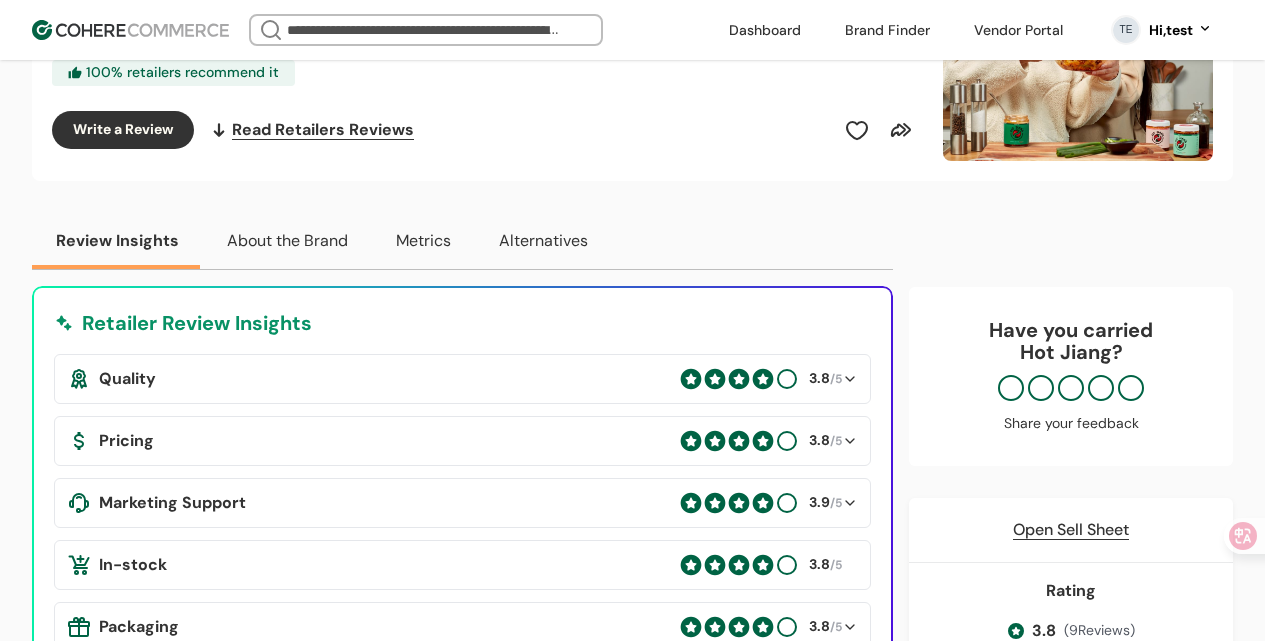 click on "About the Brand" at bounding box center (287, 241) 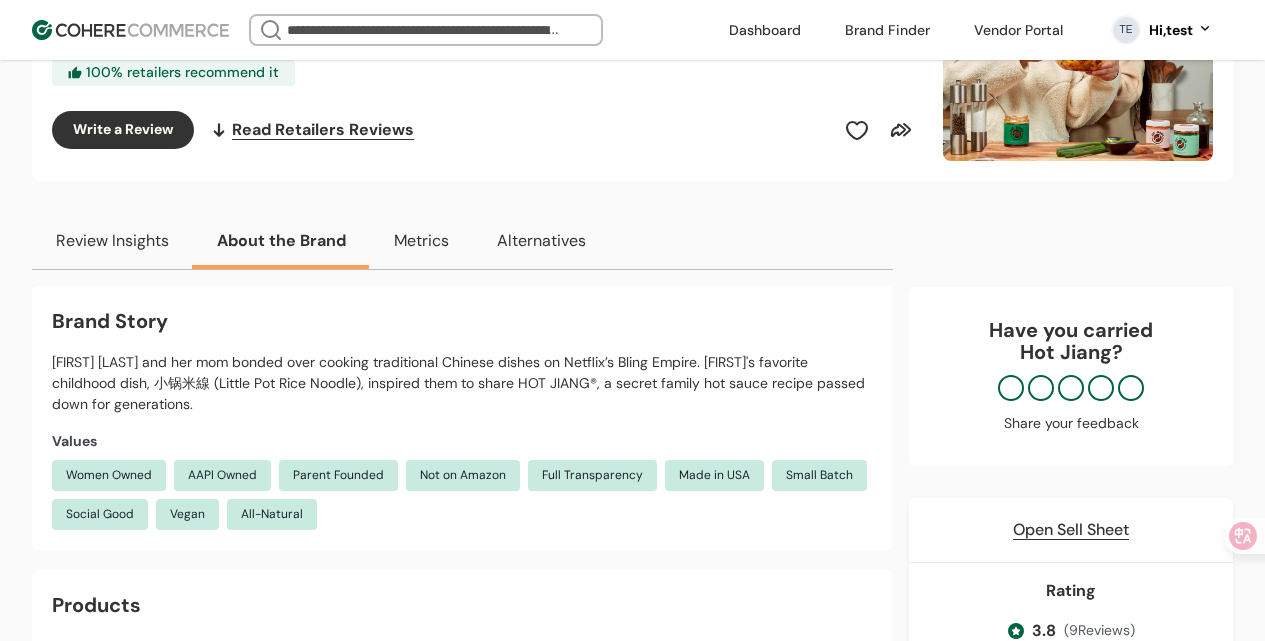 click on "Metrics" at bounding box center [421, 241] 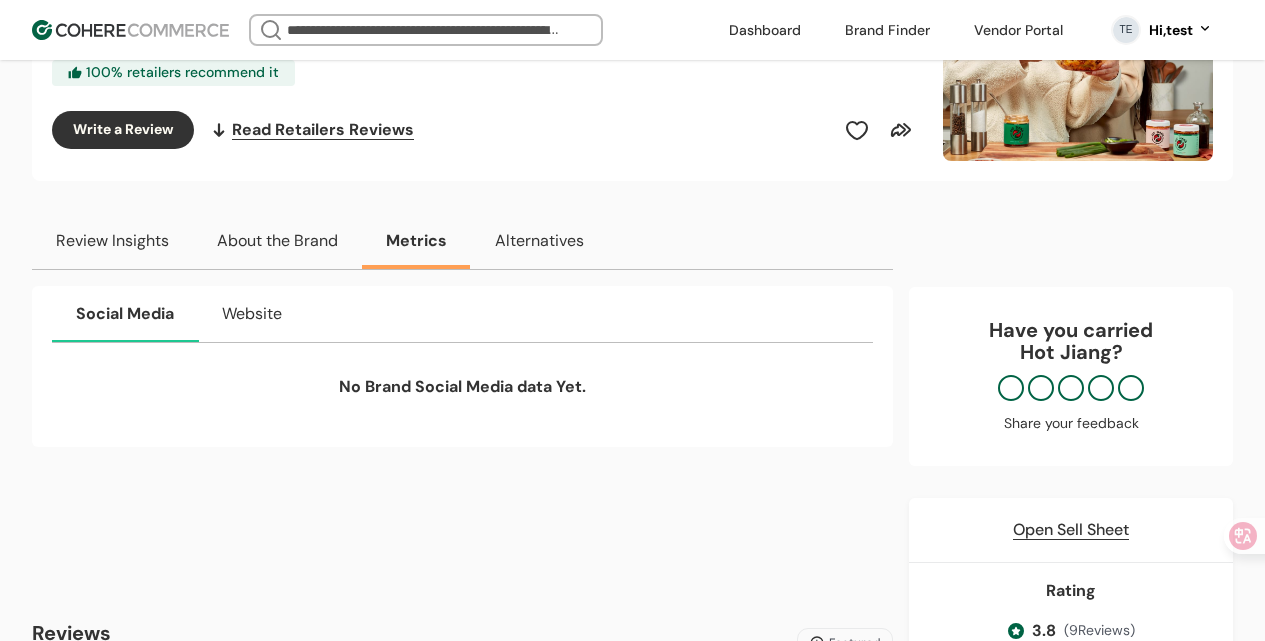 click on "Alternatives" at bounding box center (539, 241) 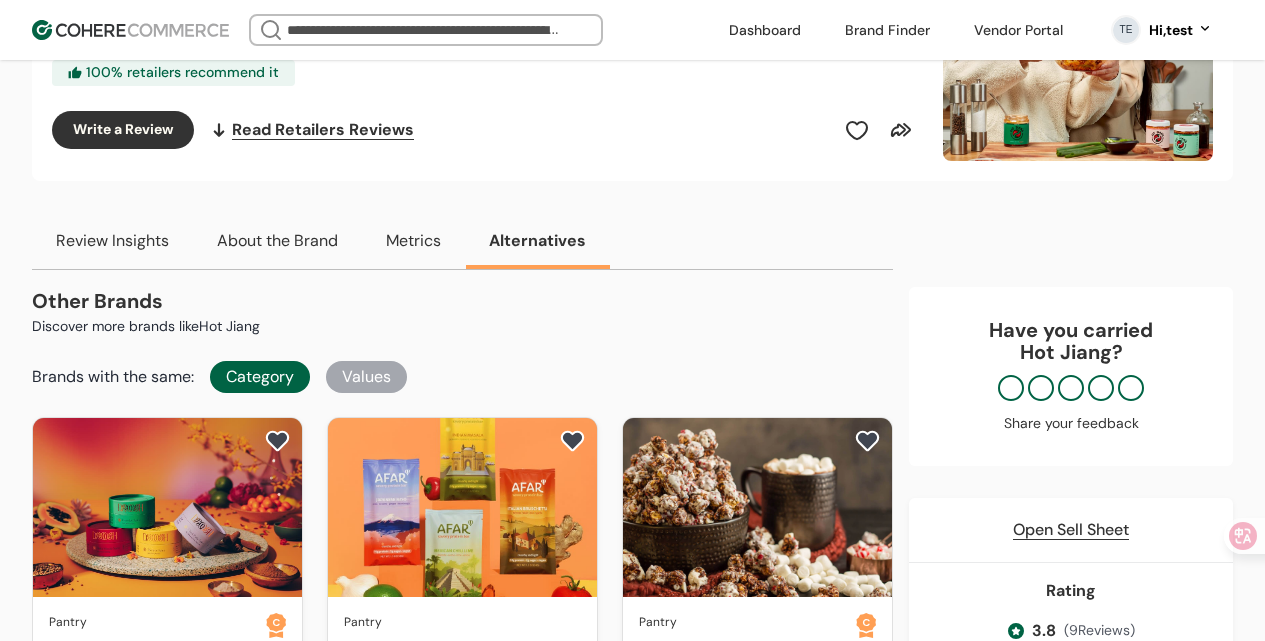 click on "Metrics" at bounding box center (413, 241) 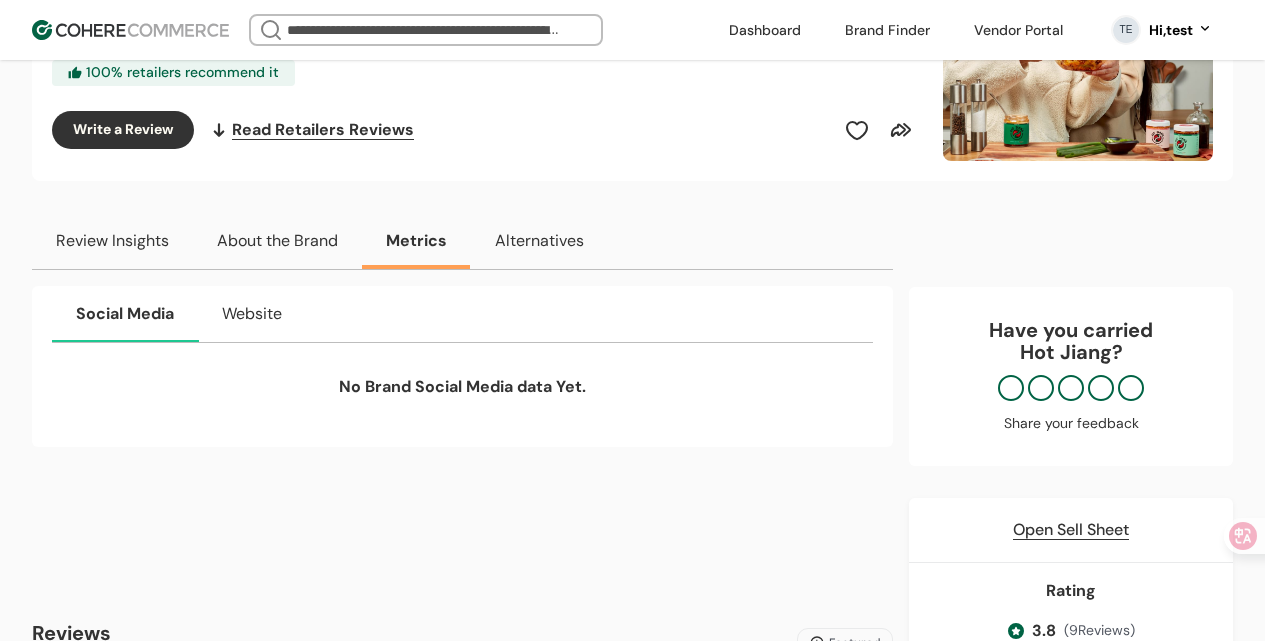 click on "Review Insights" at bounding box center [112, 241] 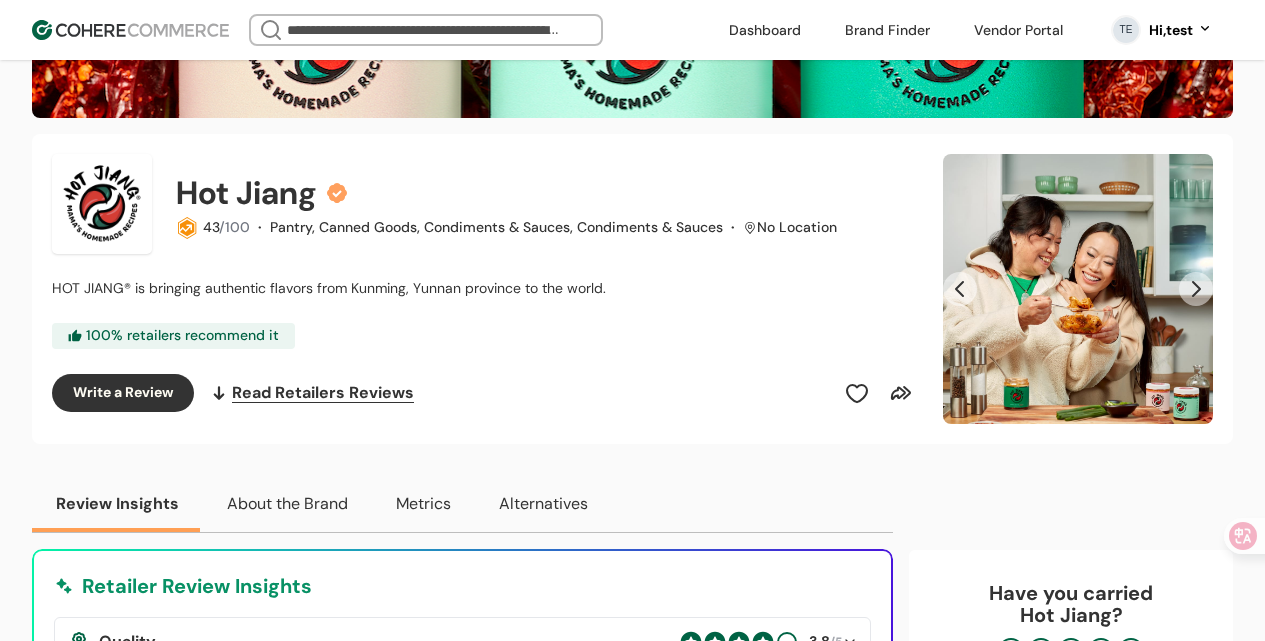 scroll, scrollTop: 0, scrollLeft: 0, axis: both 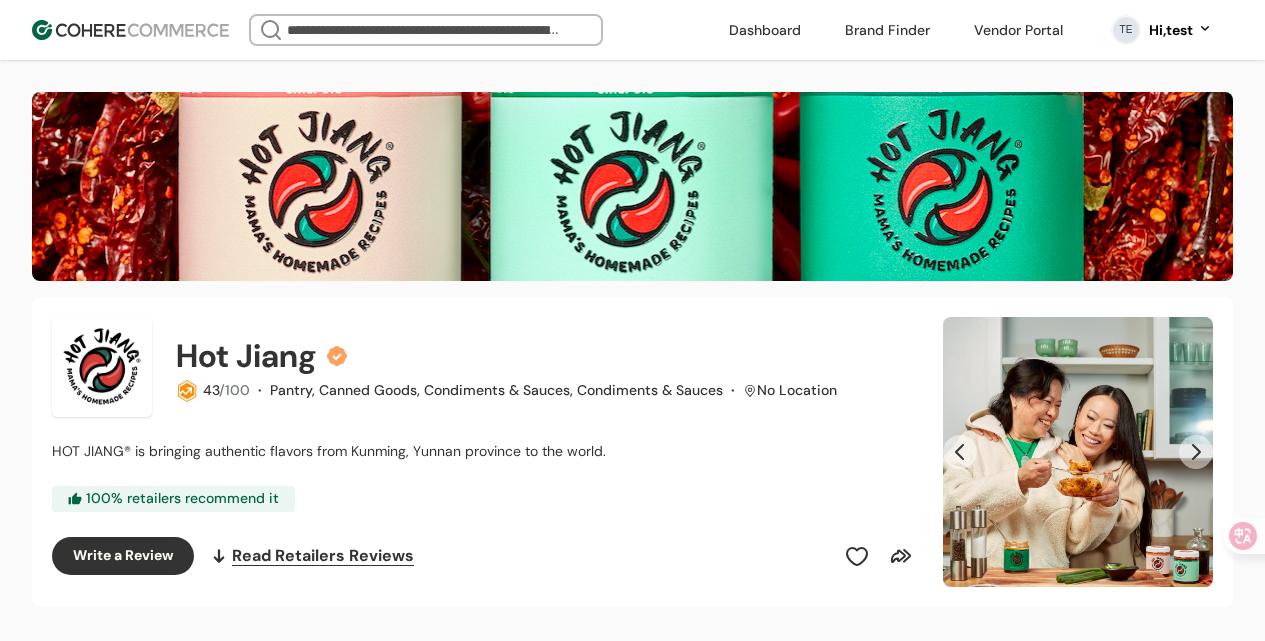 click on "Hot Jiang 43 /100 · Pantry, Canned Goods, Condiments & Sauces, Condiments & Sauces · No Location" at bounding box center [485, 367] 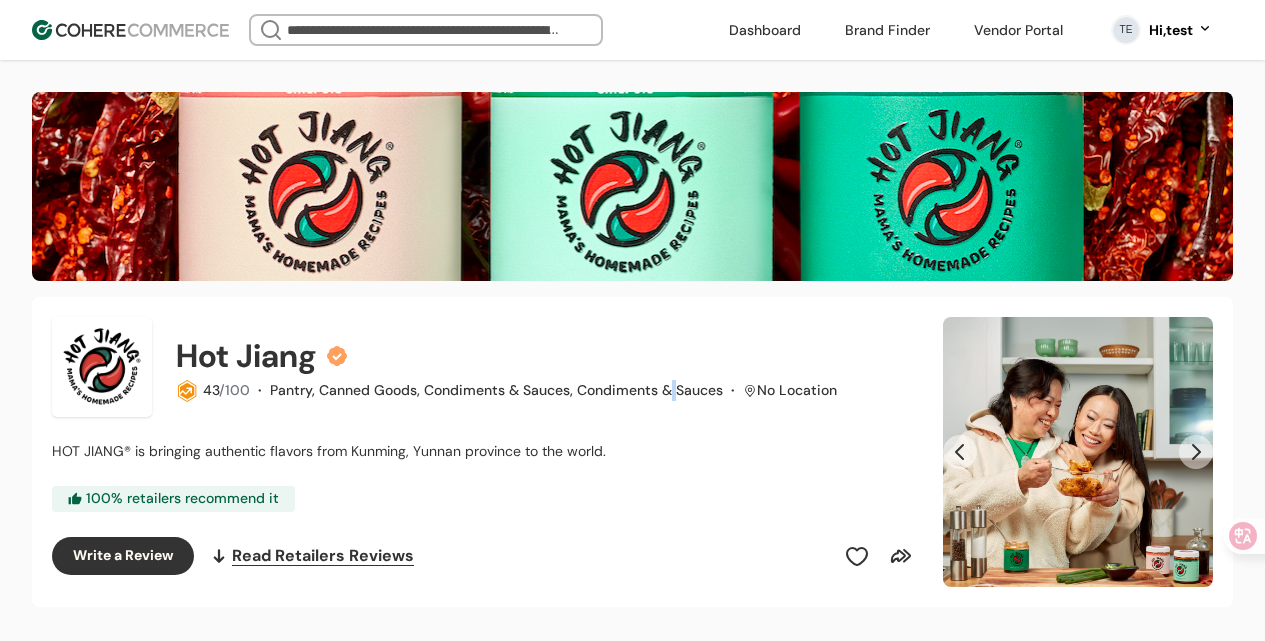 click on "Pantry, Canned Goods, Condiments & Sauces, Condiments & Sauces" at bounding box center (496, 390) 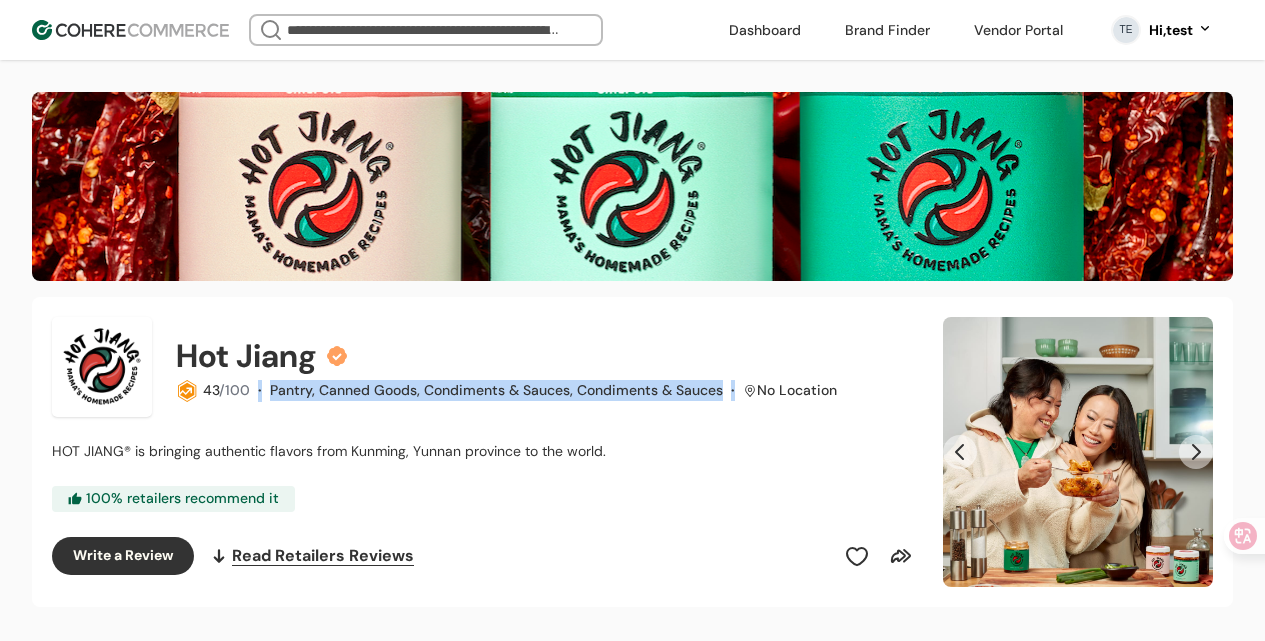 click on "Pantry, Canned Goods, Condiments & Sauces, Condiments & Sauces" at bounding box center [496, 390] 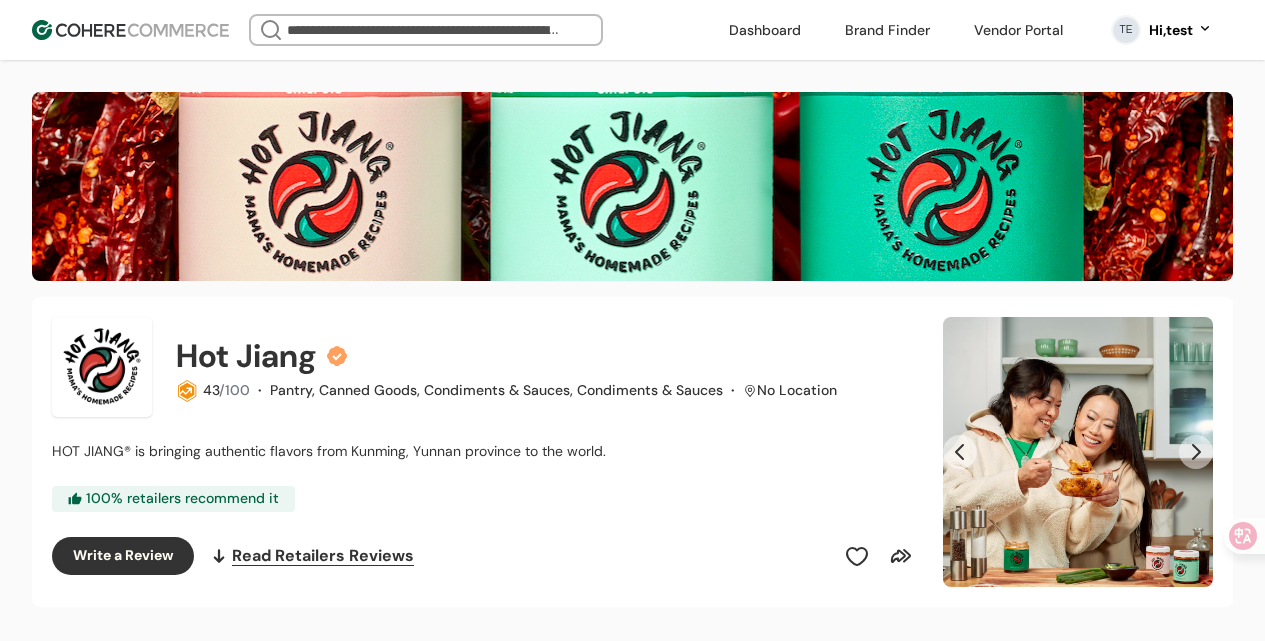 click on "Hot Jiang 43 /100 · Pantry, Canned Goods, Condiments & Sauces, Condiments & Sauces · No Location HOT JIANG® is bringing authentic flavors from Kunming, Yunnan province to the world. 100 % retailers recommend it Write a Review Read Retailers Reviews" at bounding box center (485, 452) 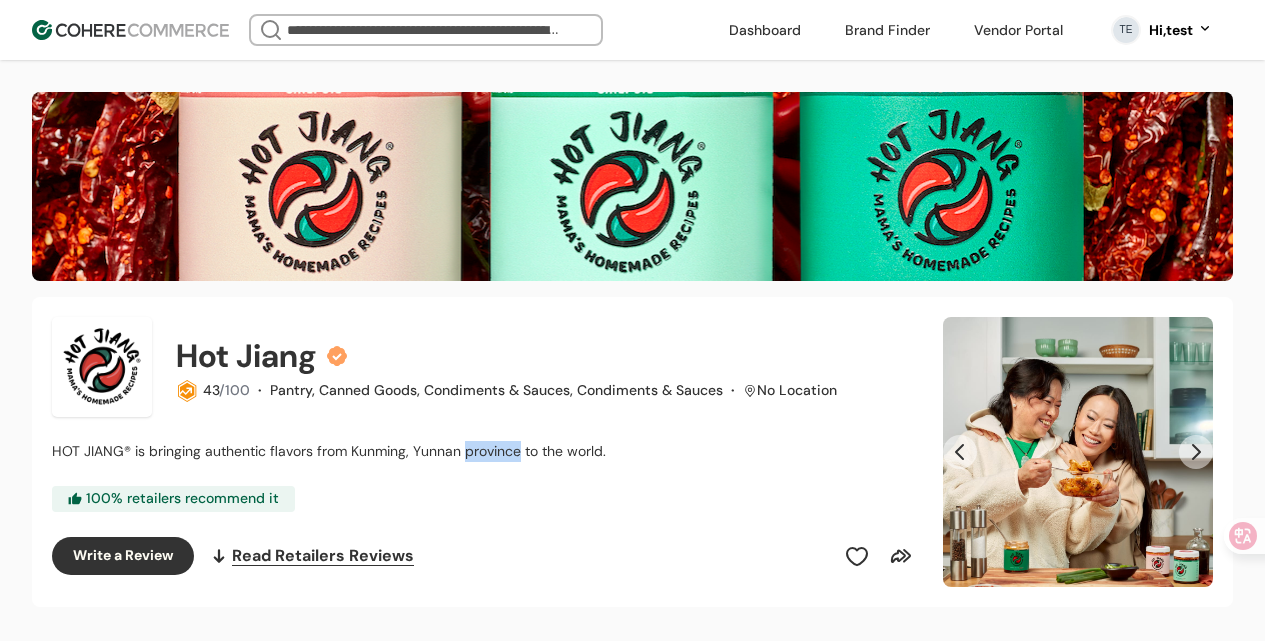 click on "HOT JIANG® is bringing authentic flavors from Kunming, Yunnan province to the world." at bounding box center (329, 451) 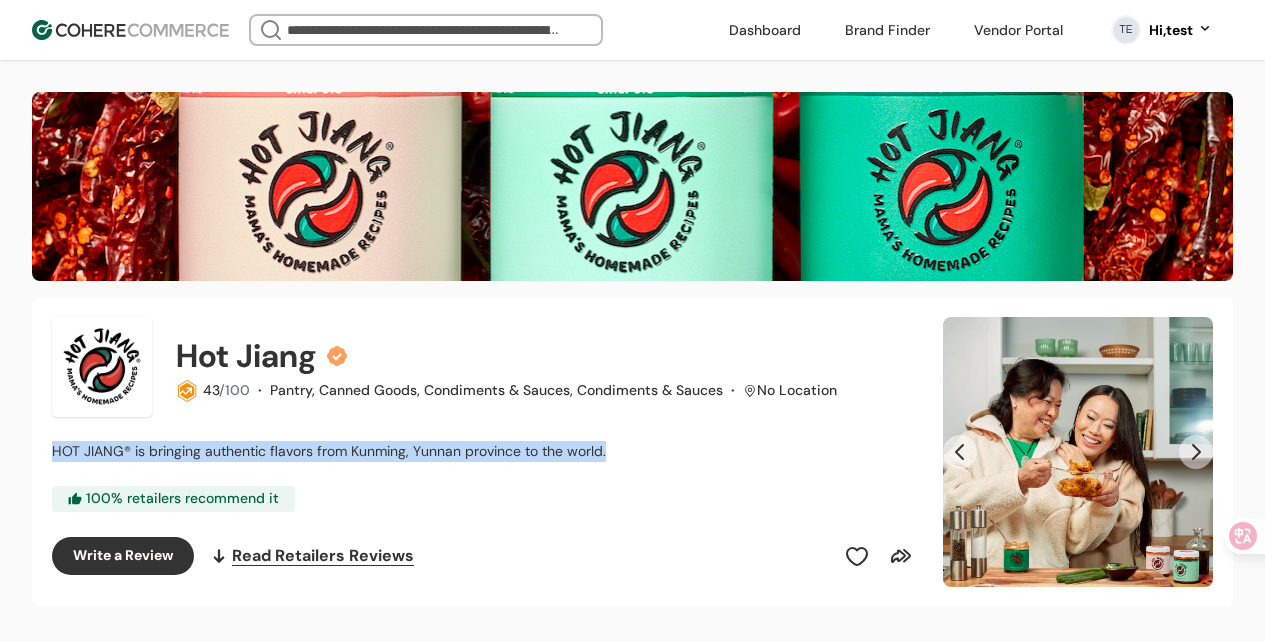 click on "HOT JIANG® is bringing authentic flavors from Kunming, Yunnan province to the world." at bounding box center (329, 451) 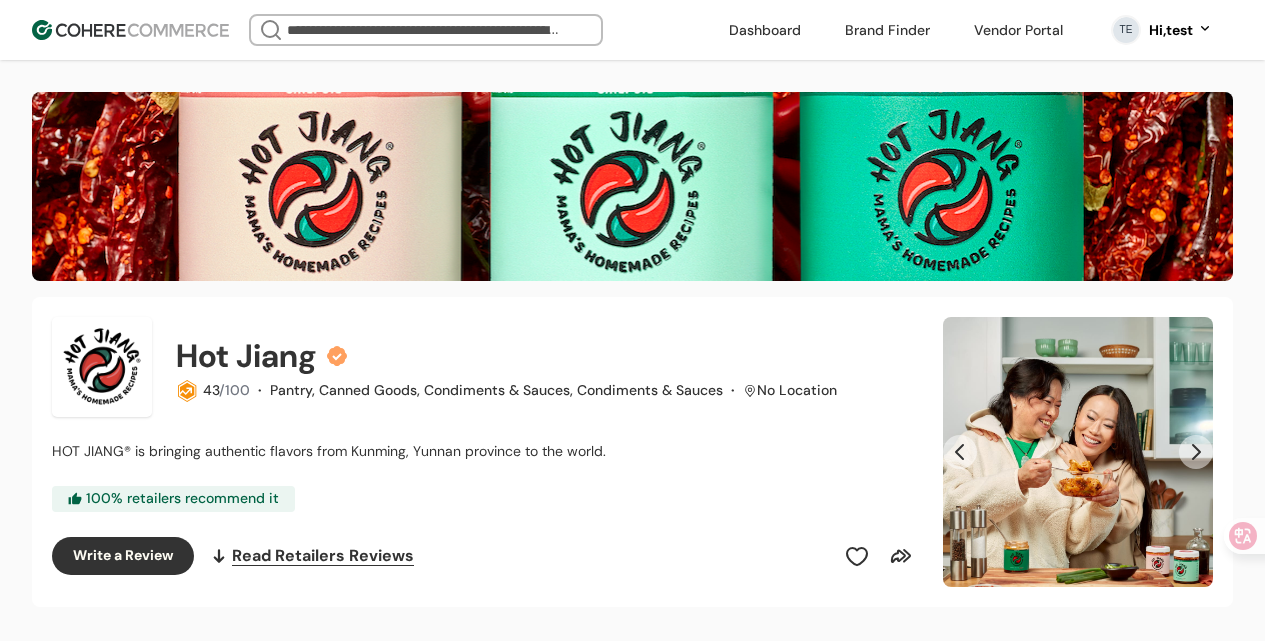 click on "Hot Jiang 43 /100 · Pantry, Canned Goods, Condiments & Sauces, Condiments & Sauces · No Location HOT JIANG® is bringing authentic flavors from Kunming, Yunnan province to the world. 100 % retailers recommend it Write a Review Read Retailers Reviews" at bounding box center (485, 452) 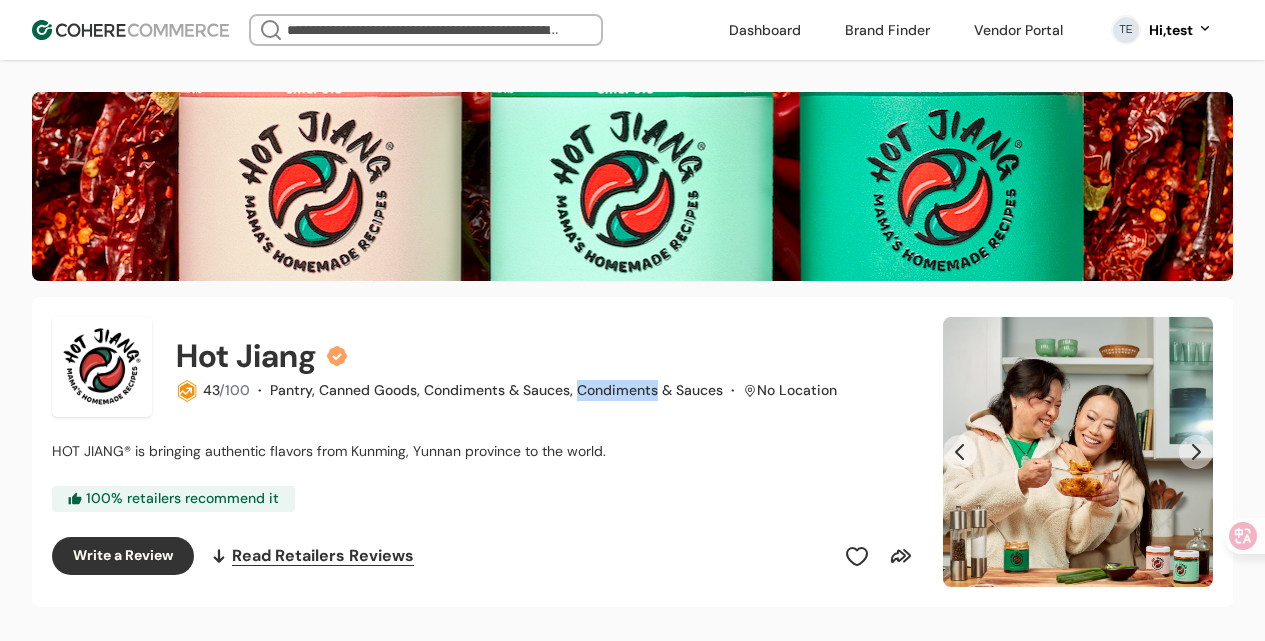 click on "Pantry, Canned Goods, Condiments & Sauces, Condiments & Sauces" at bounding box center (496, 390) 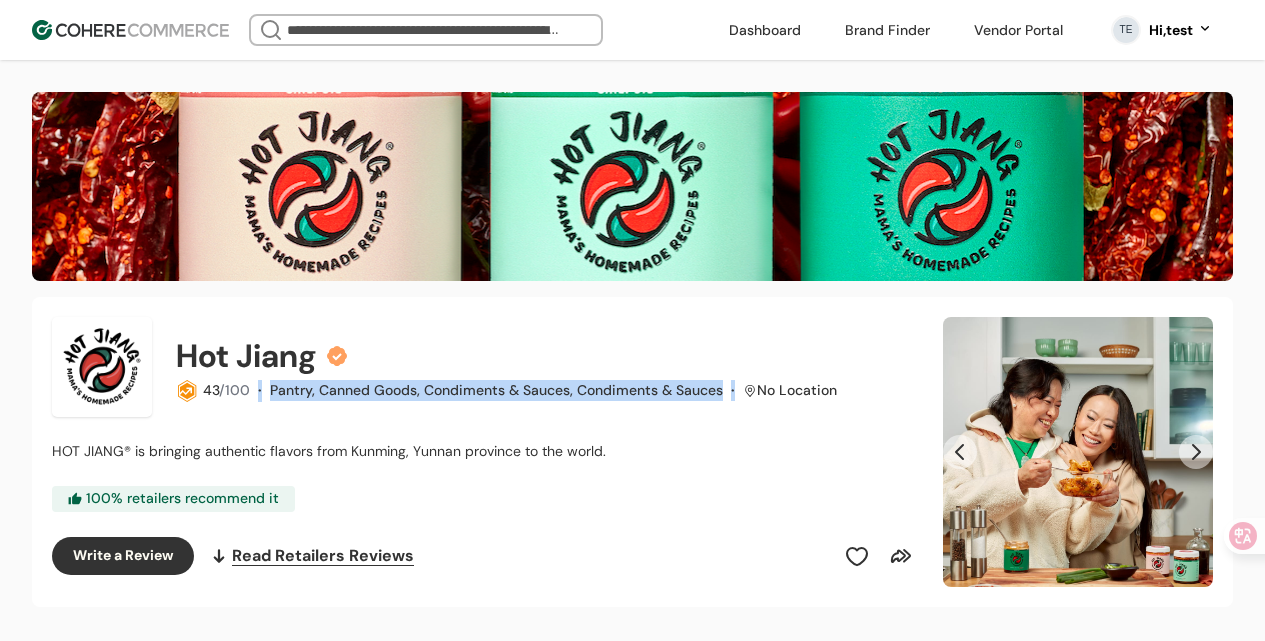 click on "Pantry, Canned Goods, Condiments & Sauces, Condiments & Sauces" at bounding box center [496, 390] 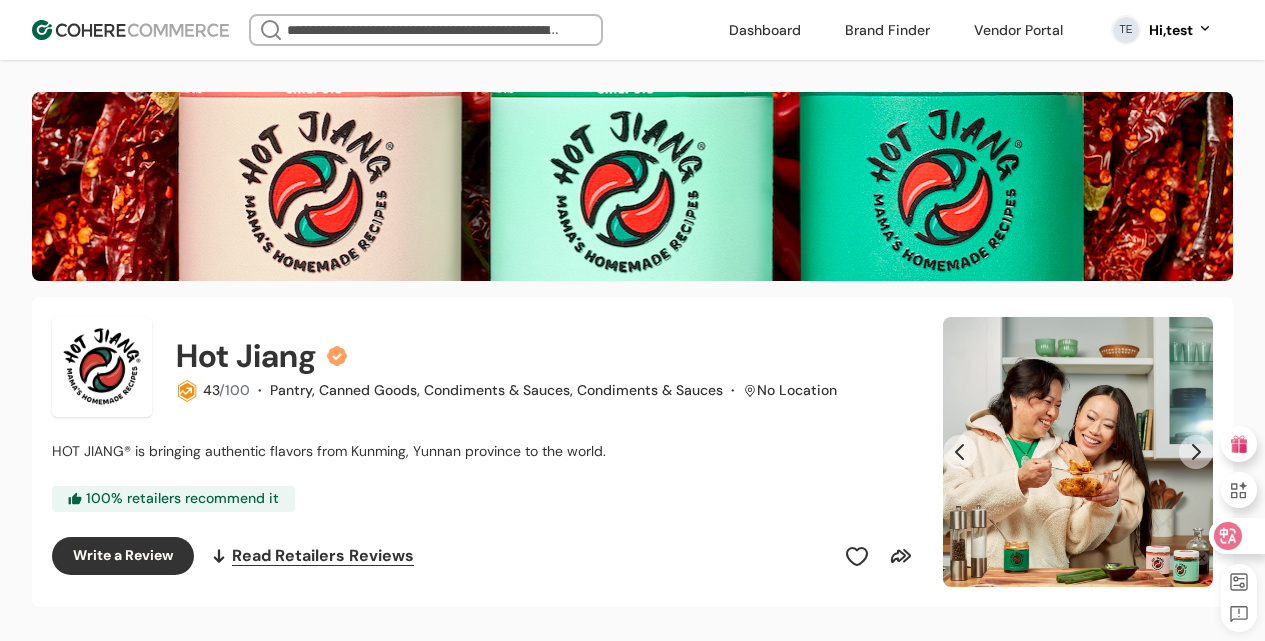 click at bounding box center [1196, 452] 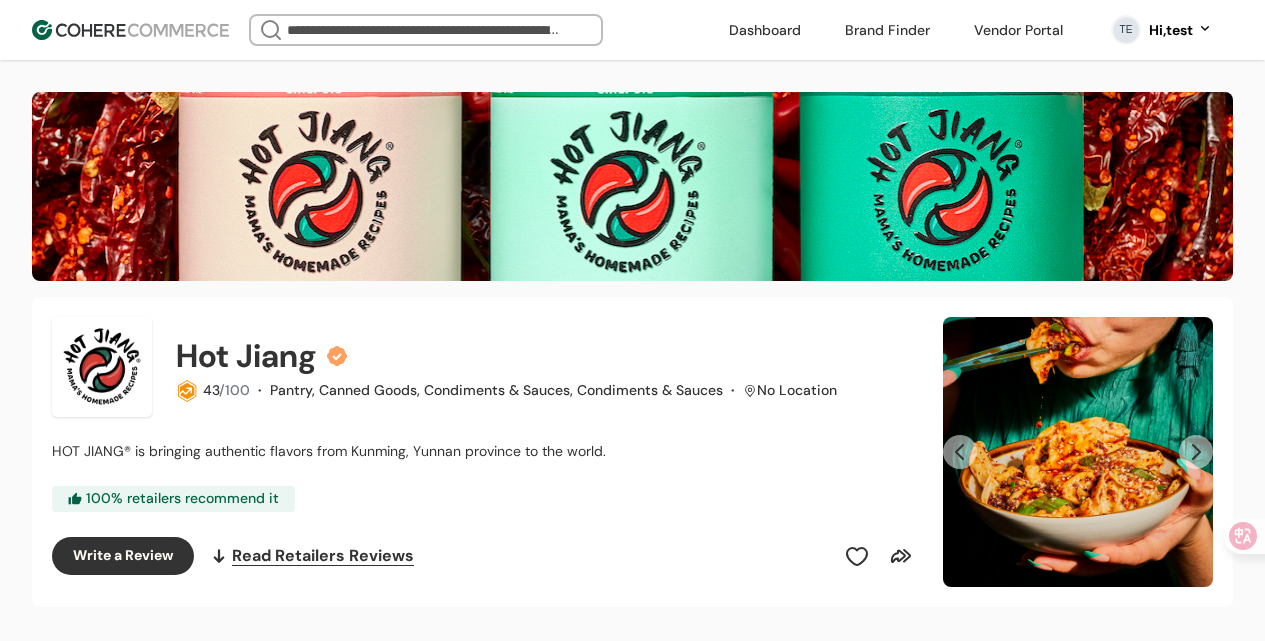 click at bounding box center (1196, 452) 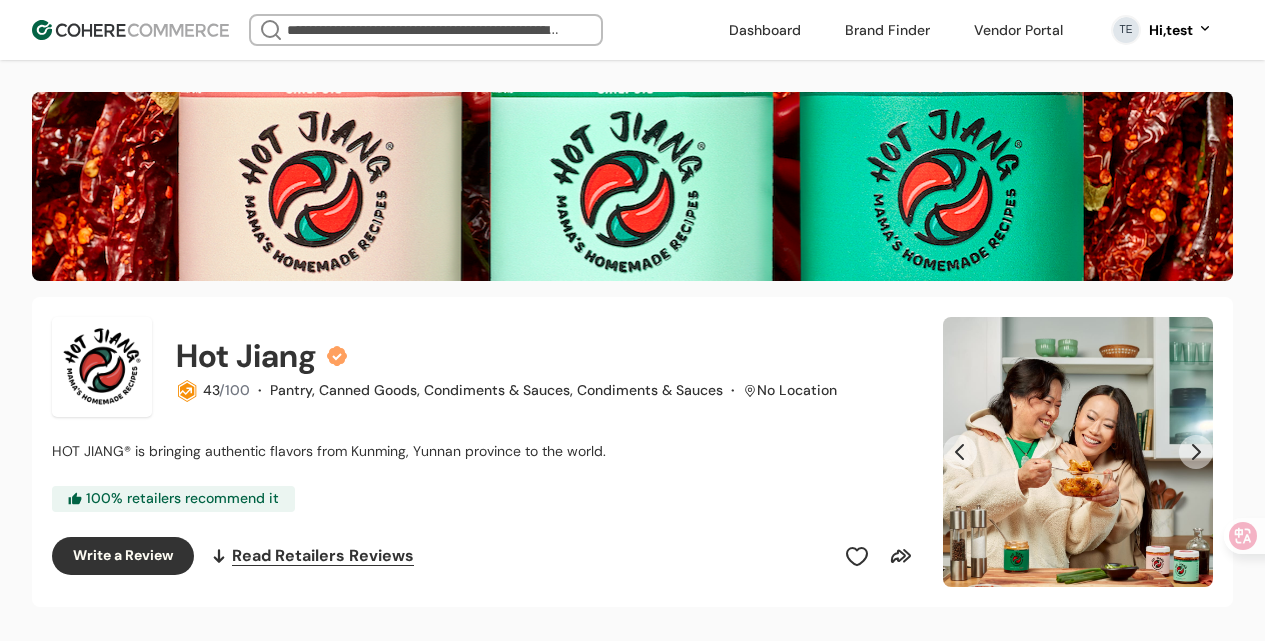 click at bounding box center (1196, 452) 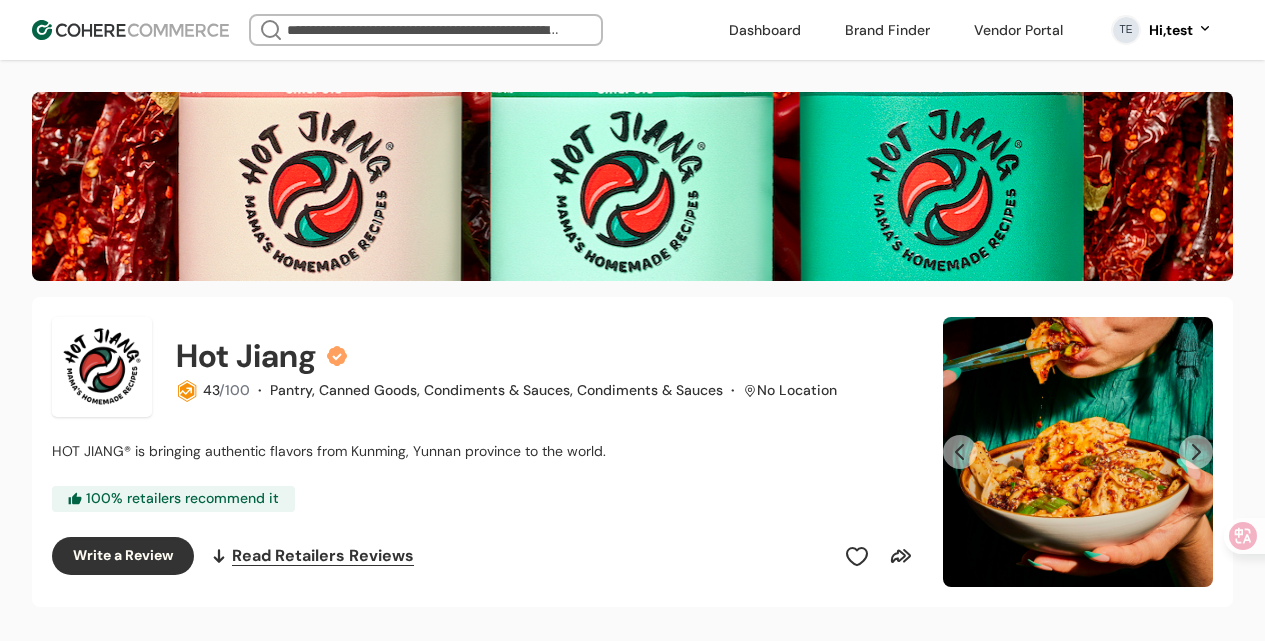 click at bounding box center (1196, 452) 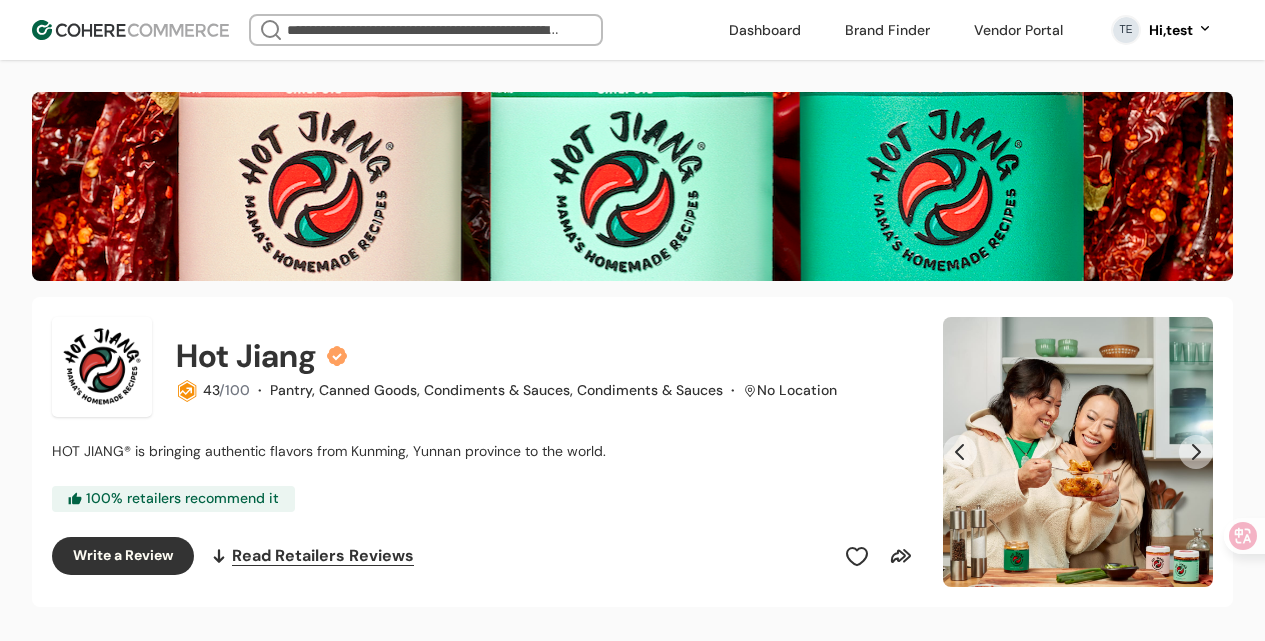 click at bounding box center (1196, 452) 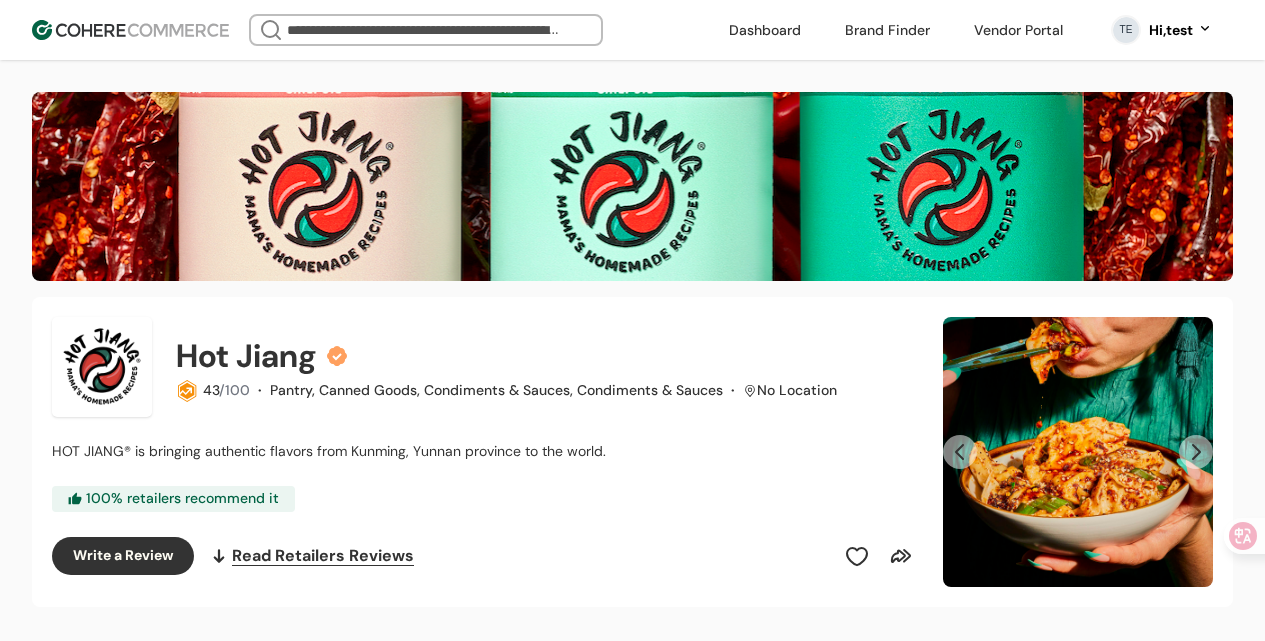 click at bounding box center (1196, 452) 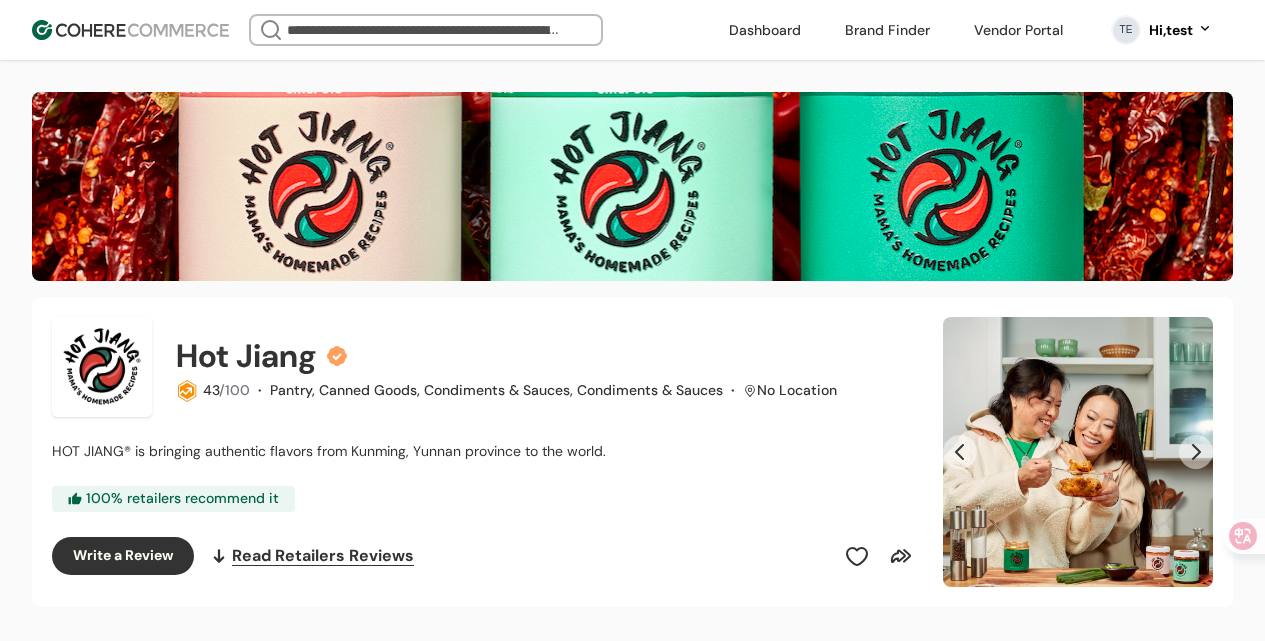 click at bounding box center [1078, 452] 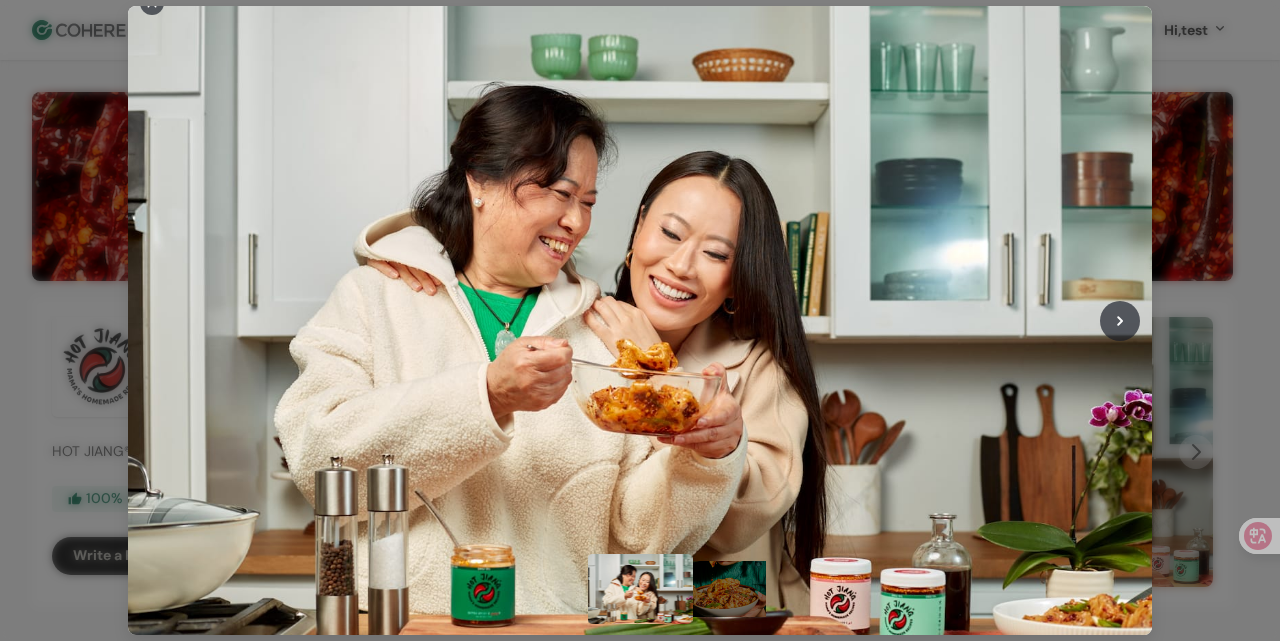 click on "We Came Up Empty Looks like there aren’t any matches at the moment. Refine your search, search with AI or suggest a brand. Search With AI Suggest a brand Search With AI Suggest a brand Dashboard Brand Finder Vendor Portal TE Hi,  test Dashboard Brand Finder Vendor Portal Gold Rewards TE Hi,  test Hot Jiang 43 /100 · Pantry, Canned Goods, Condiments & Sauces, Condiments & Sauces · No Location HOT JIANG® is bringing authentic flavors from Kunming, Yunnan province to the world. 100 % retailers recommend it Write a Review Read Retailers Reviews Hot Jiang 3.8 ( 9  Reviews by verified retailers) · 100 % retailers recommend it Write a Review Hot Jiang 3.8 ( 9  Reviews by verified retailers) HOT JIANG® is bringing authentic flavors from Kunming, Yunnan province to the world. 100 % retailers recommend it Write a Review Read Retailers Reviews Hot Jiang 3.8 ( 9  Reviews by verified retailers) · 100 % retailers recommend it Write a Review Review Insights About the Brand Metrics Alternatives Quality 3.8 /5 Pricing" at bounding box center [640, 2441] 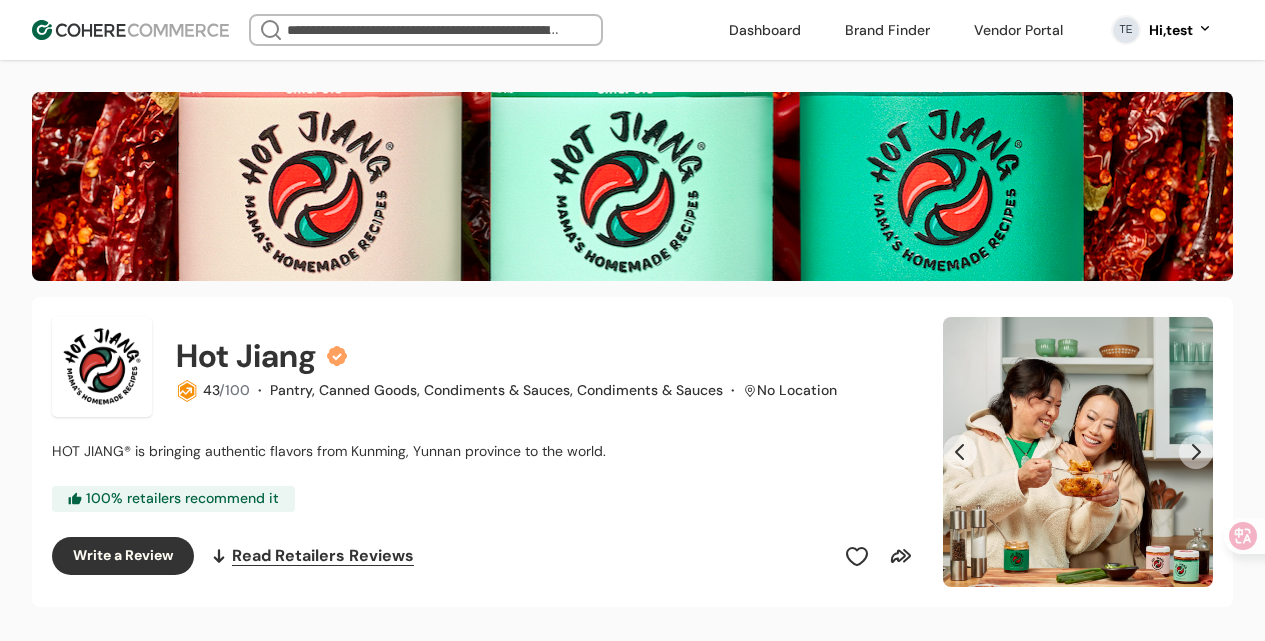 click at bounding box center [1196, 452] 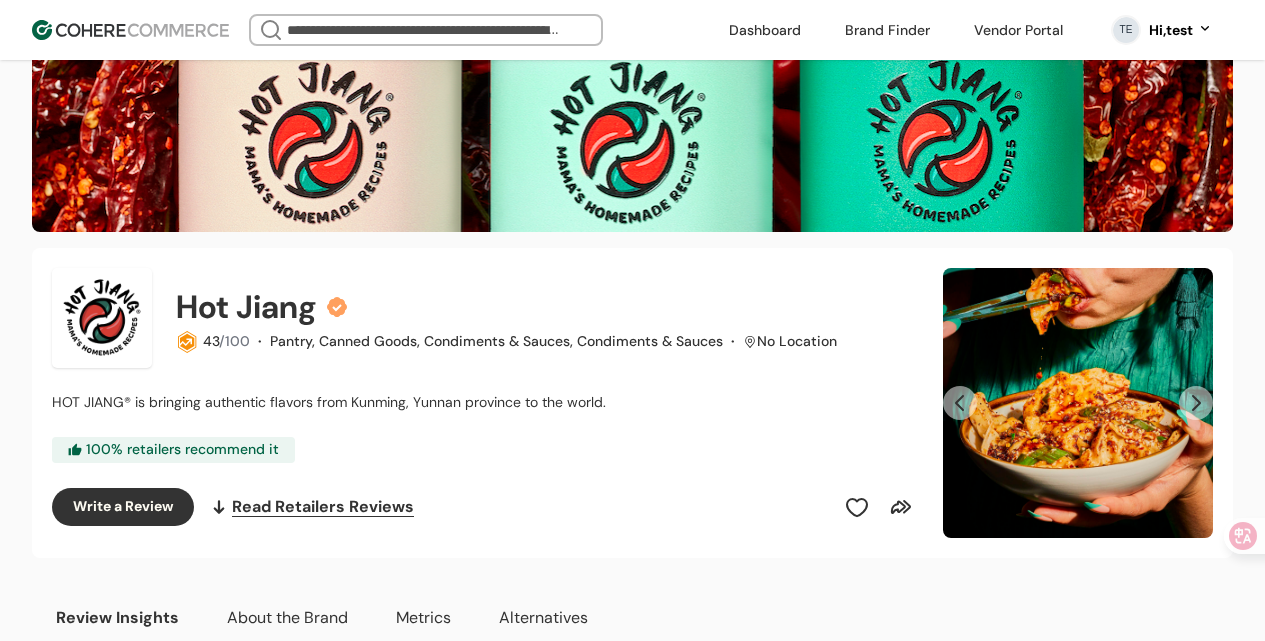 scroll, scrollTop: 29, scrollLeft: 0, axis: vertical 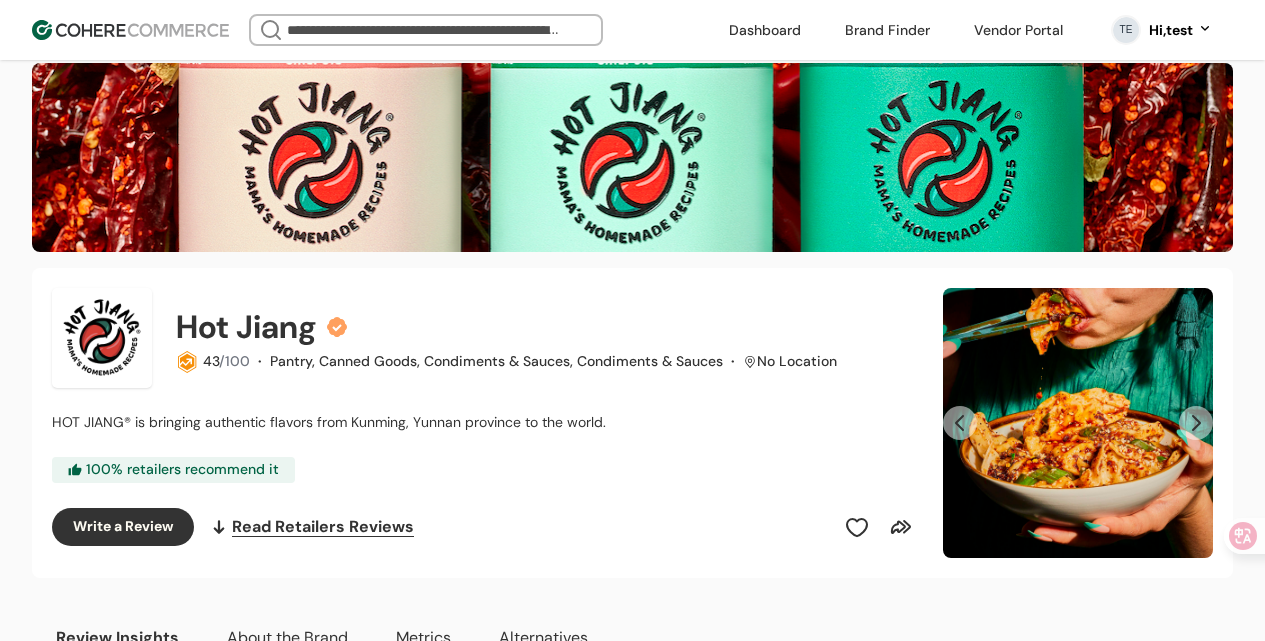 click at bounding box center (1018, 30) 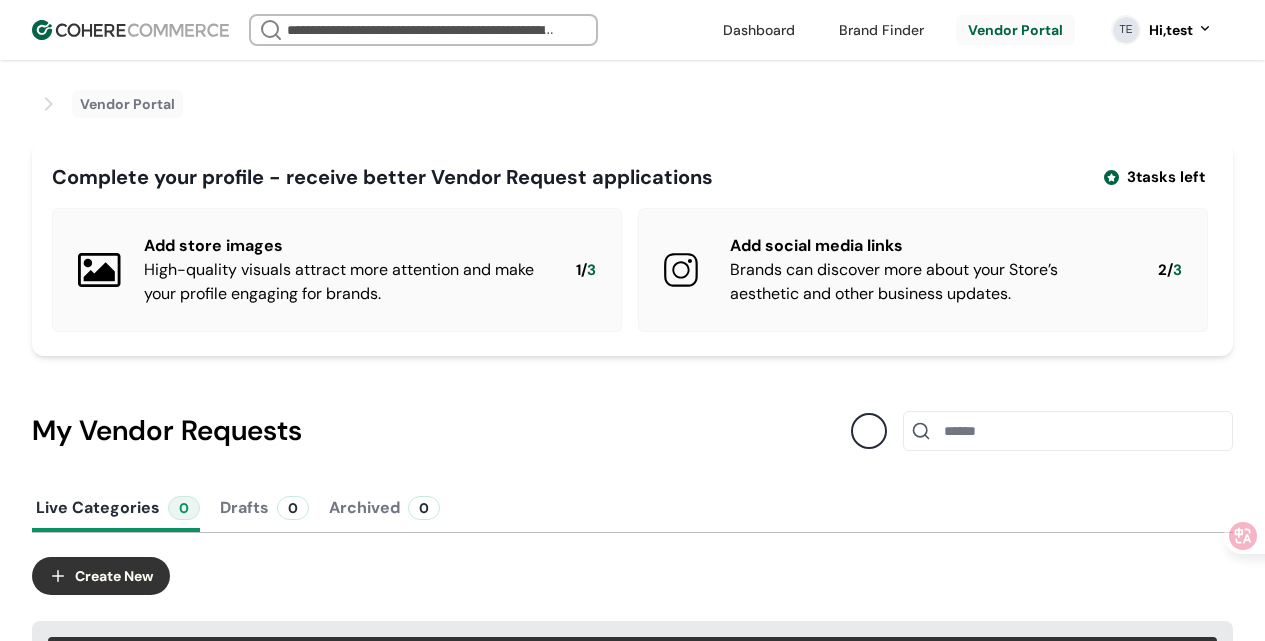 scroll, scrollTop: 0, scrollLeft: 0, axis: both 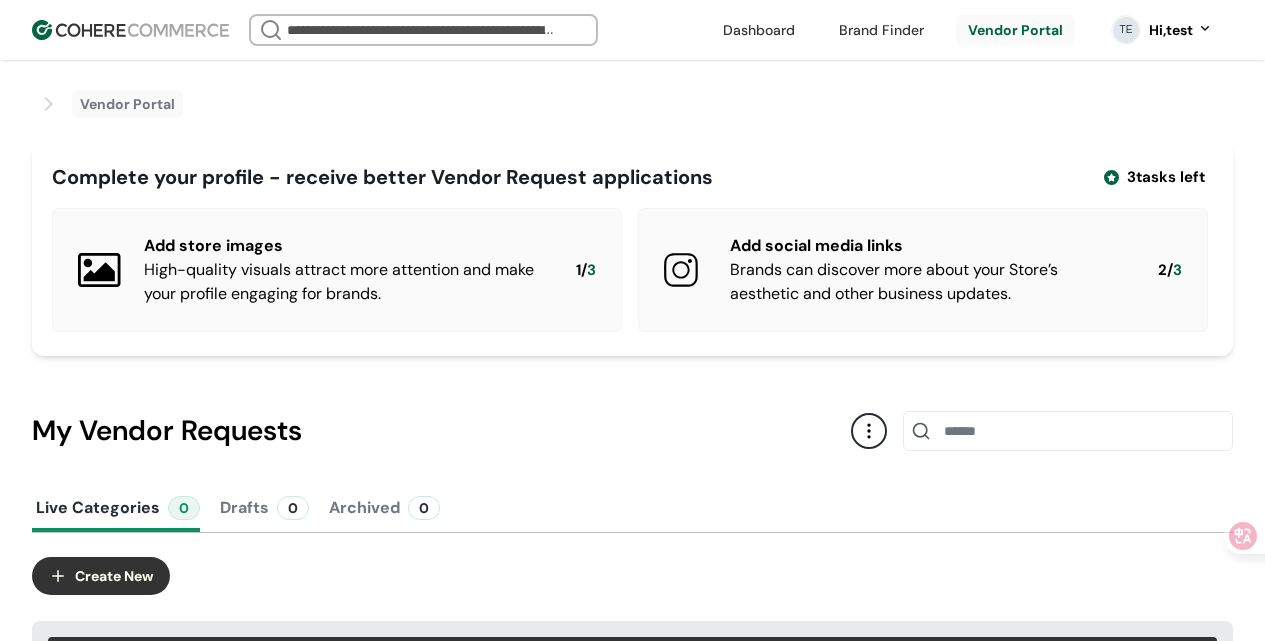 click at bounding box center [881, 30] 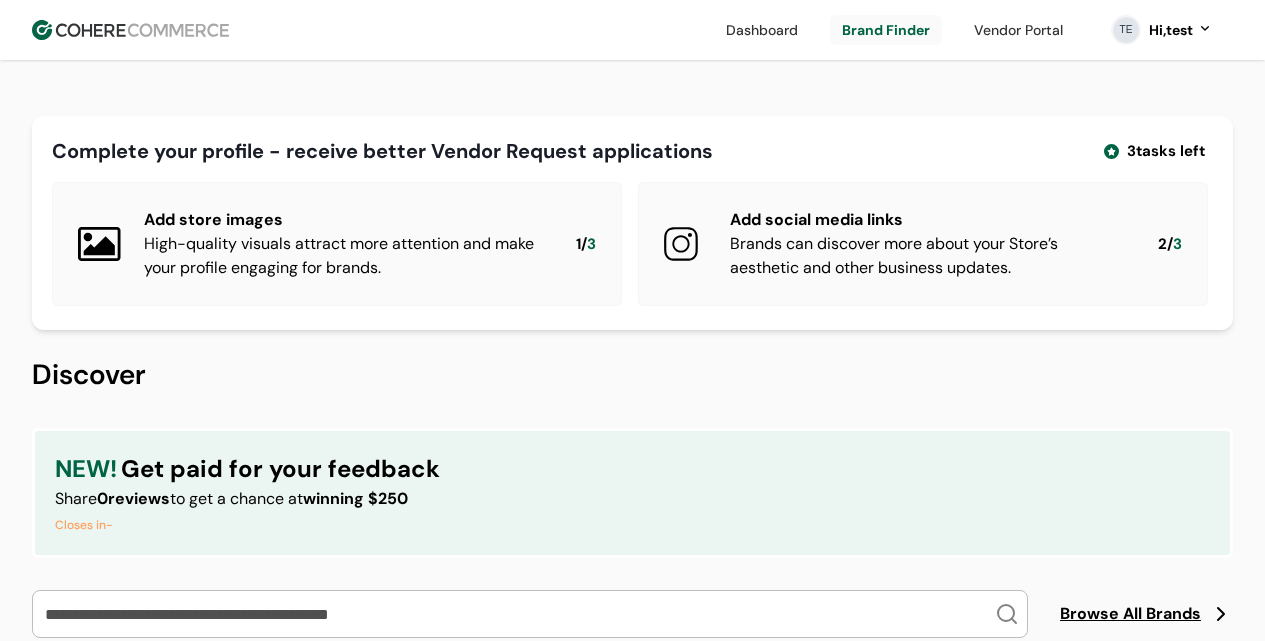 scroll, scrollTop: 0, scrollLeft: 0, axis: both 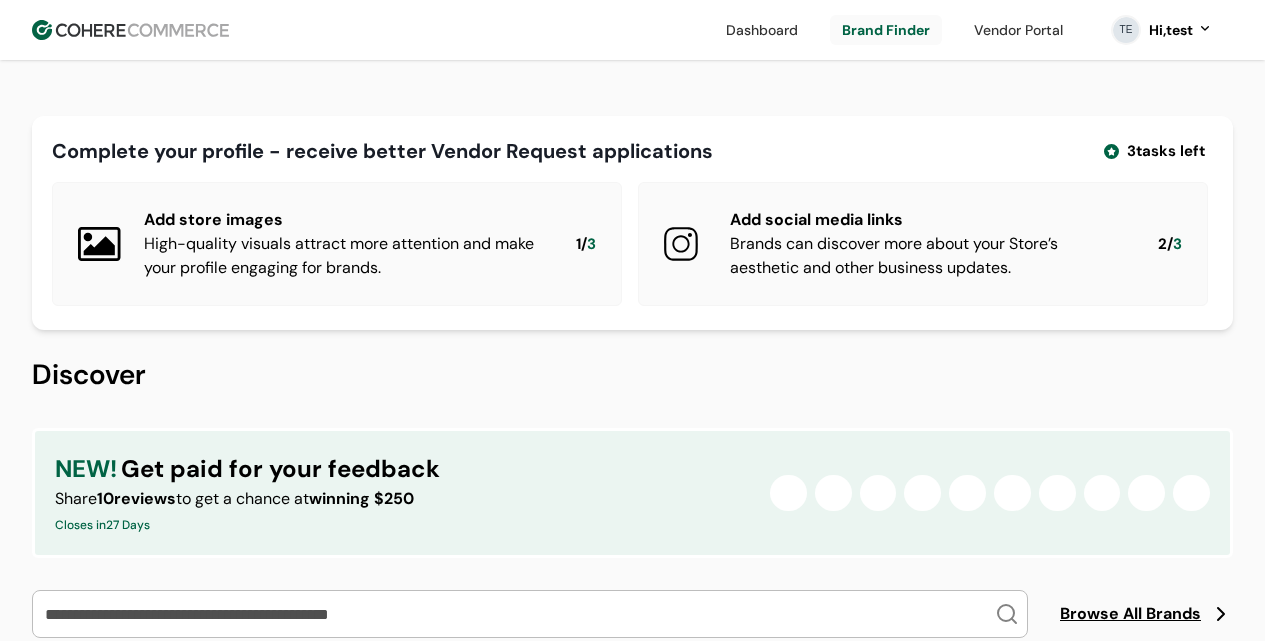 click on "Dashboard Brand Finder Vendor Portal TE Hi,  test Dashboard Brand Finder Vendor Portal Gold Rewards TE Hi,  test" at bounding box center (632, 30) 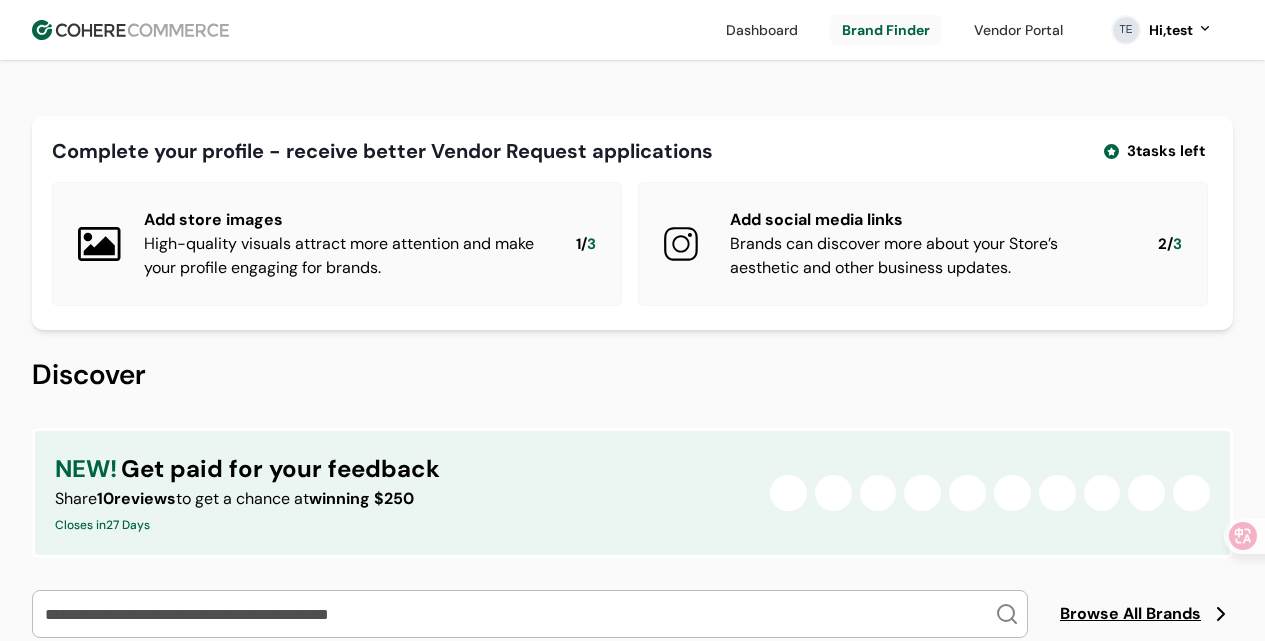 click at bounding box center [130, 30] 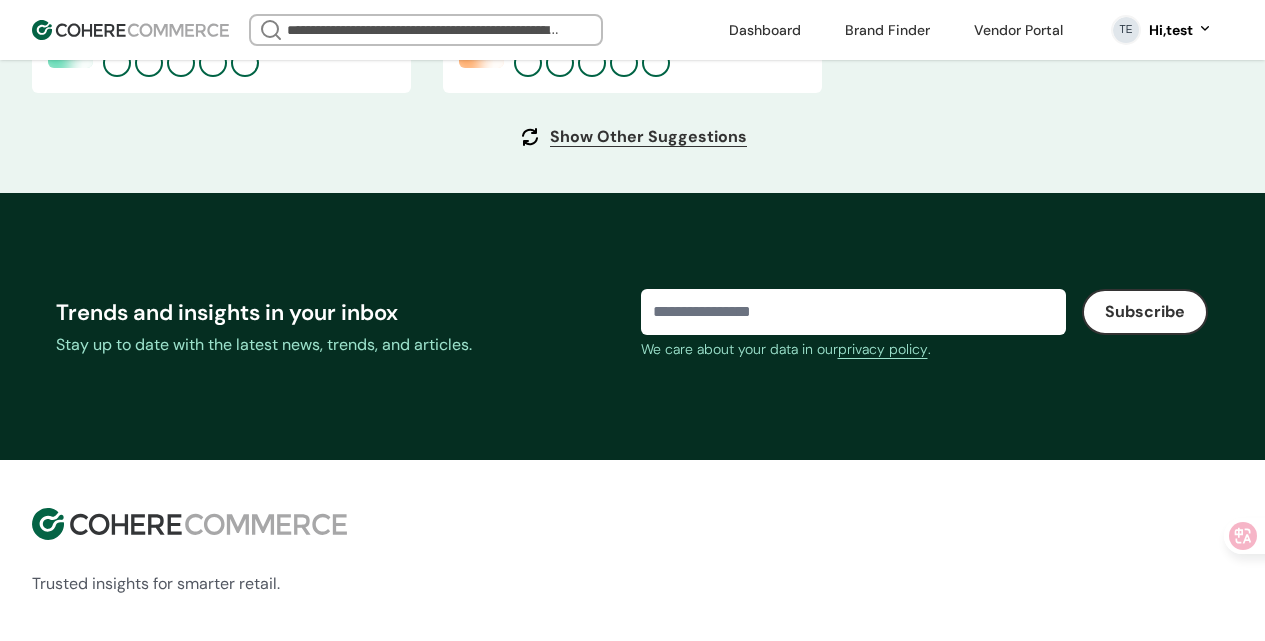 scroll, scrollTop: 7934, scrollLeft: 0, axis: vertical 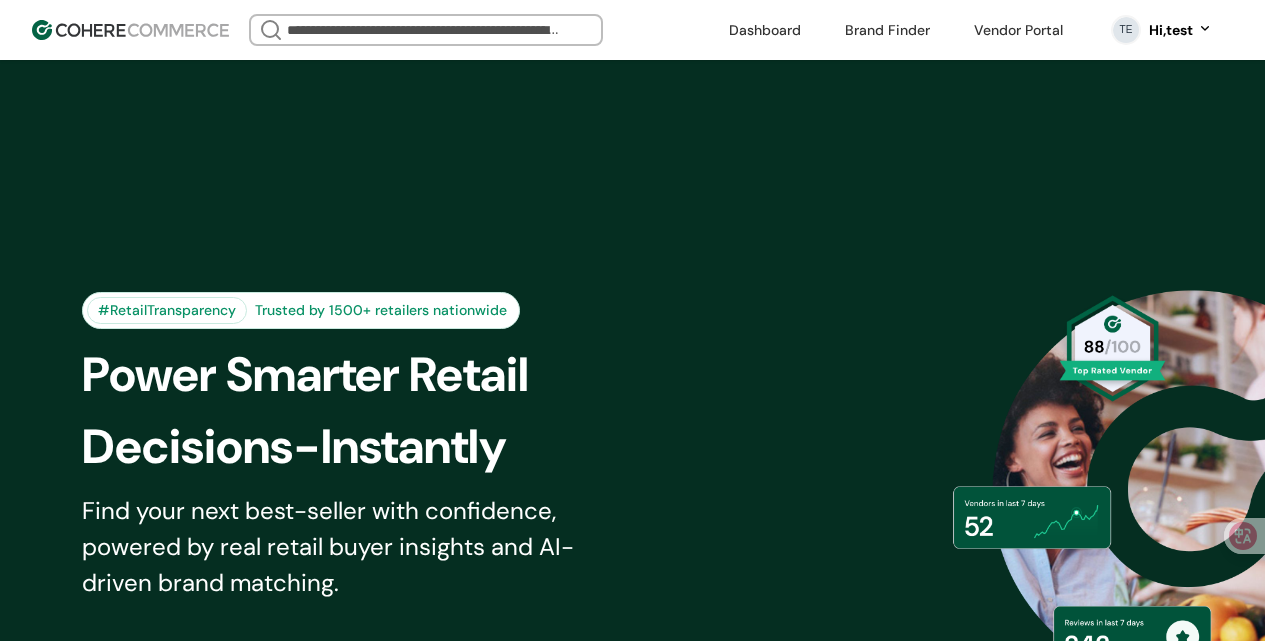 click at bounding box center (887, 30) 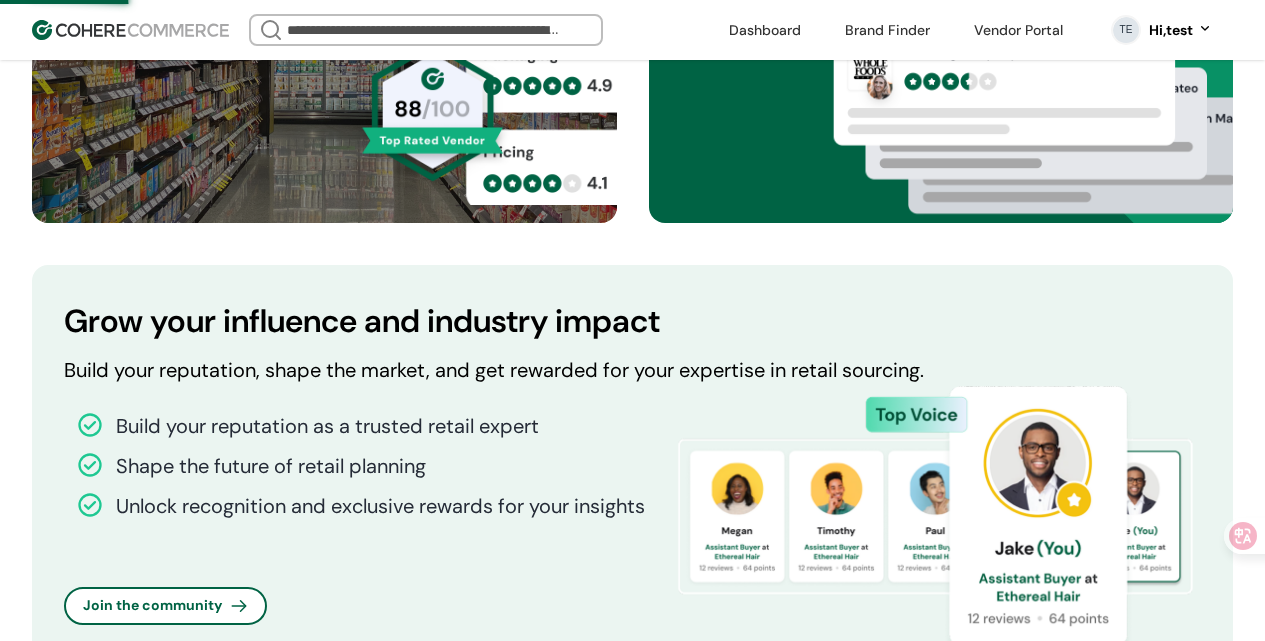 scroll, scrollTop: 2007, scrollLeft: 0, axis: vertical 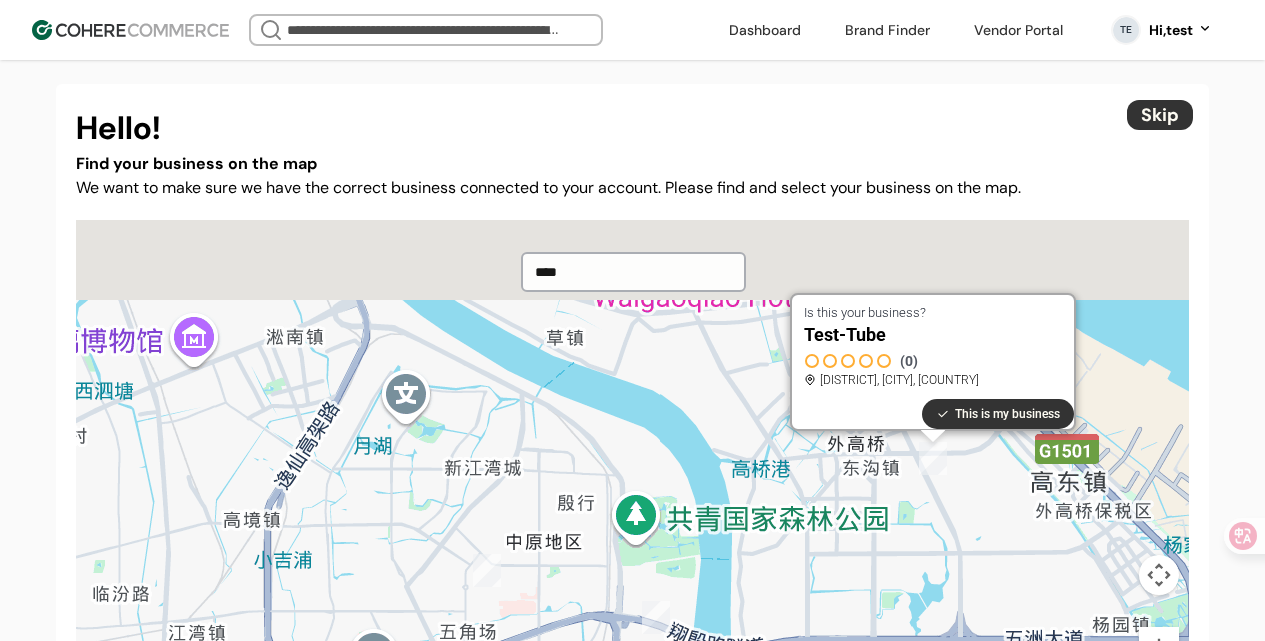 click at bounding box center (887, 30) 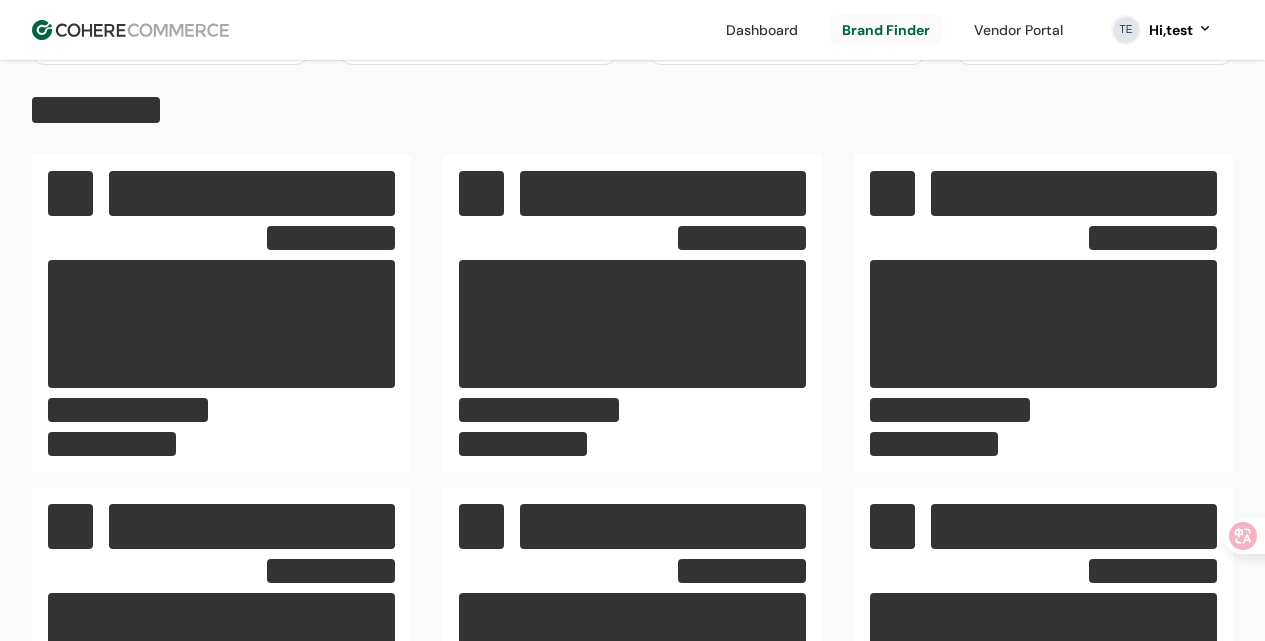 scroll, scrollTop: 1834, scrollLeft: 0, axis: vertical 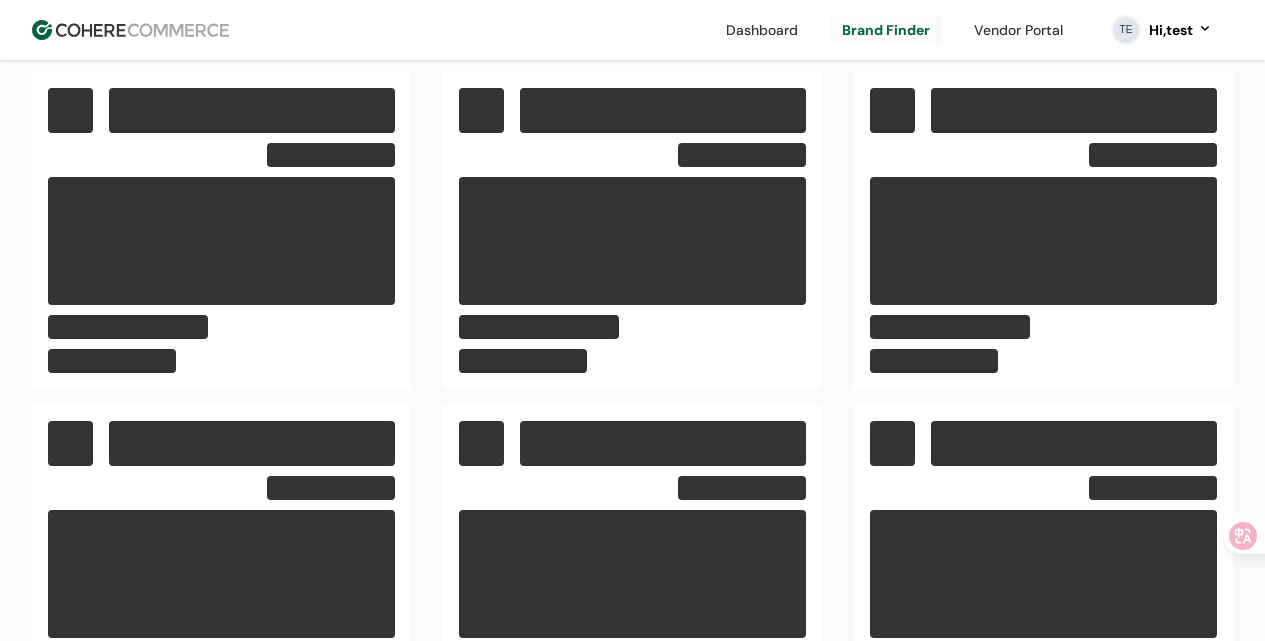 click on "Hi,  test" at bounding box center [1171, 30] 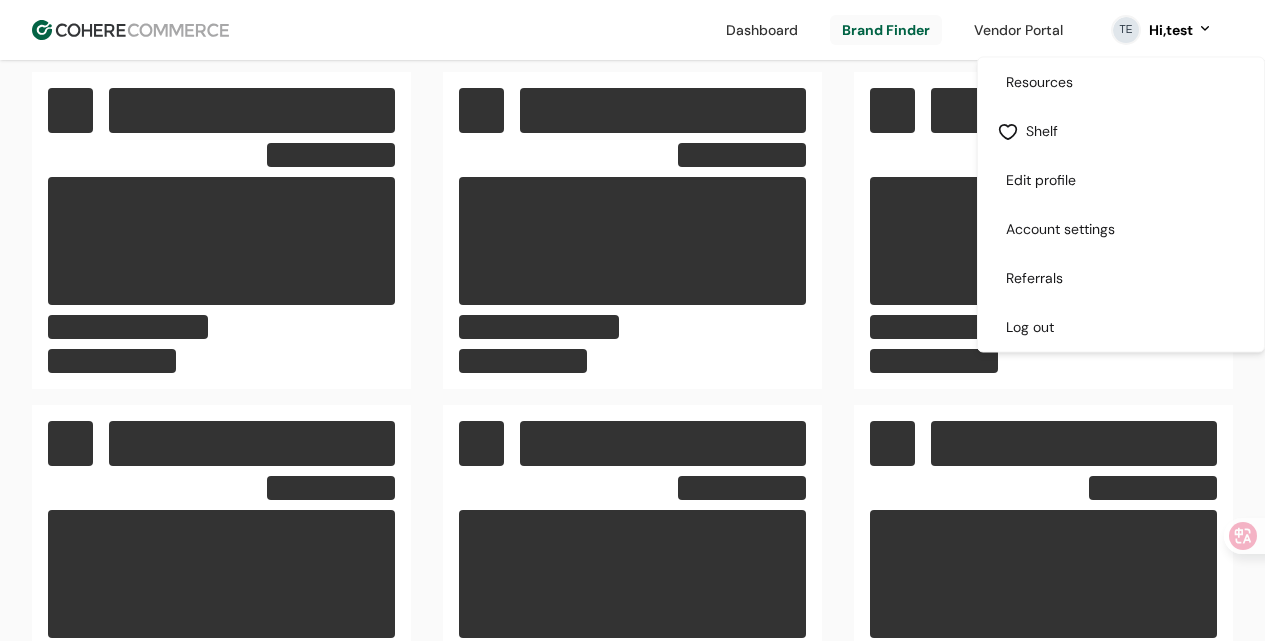 scroll, scrollTop: 1992, scrollLeft: 0, axis: vertical 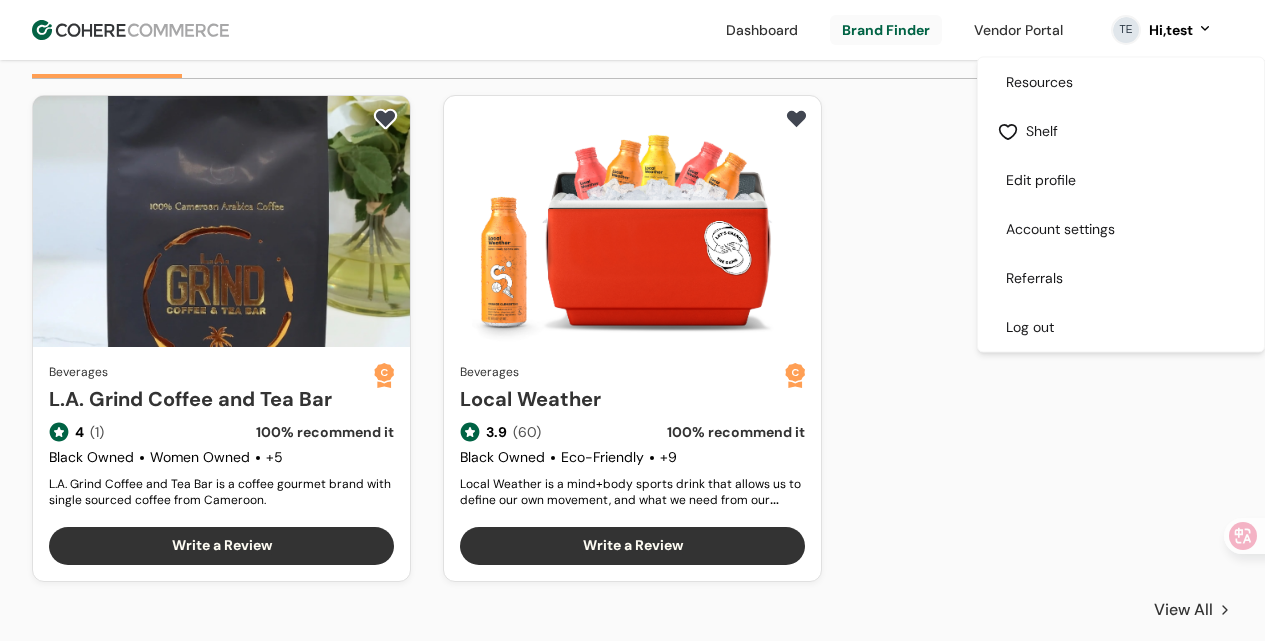 click at bounding box center (1121, 327) 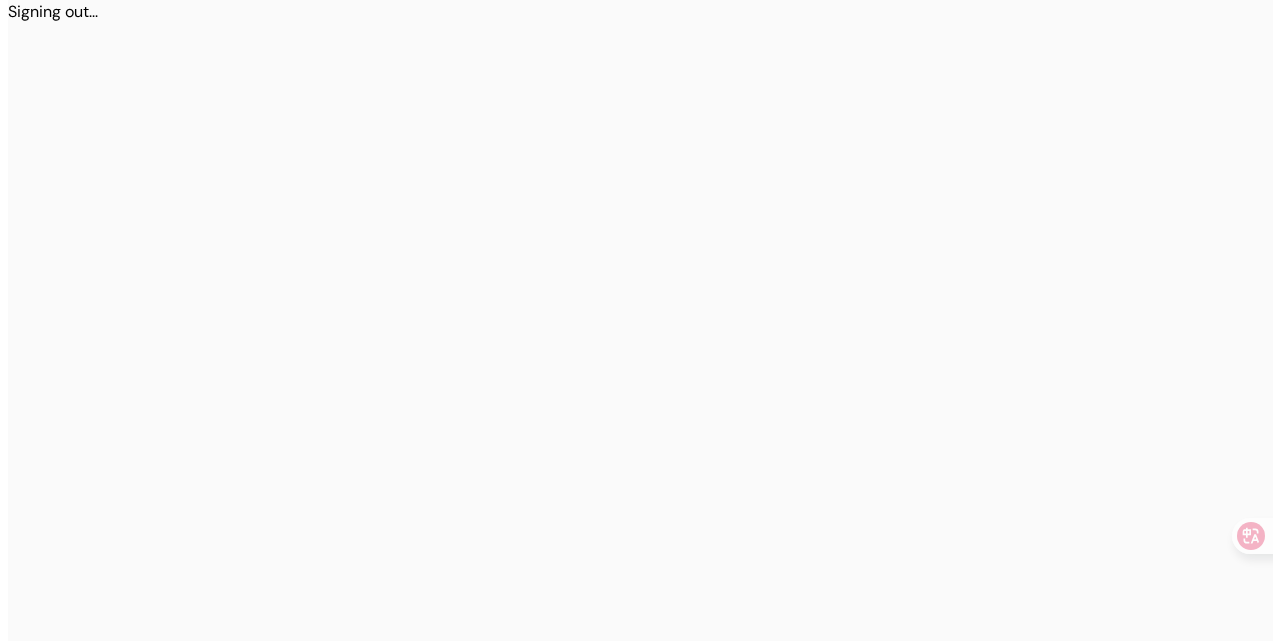 scroll, scrollTop: 0, scrollLeft: 0, axis: both 